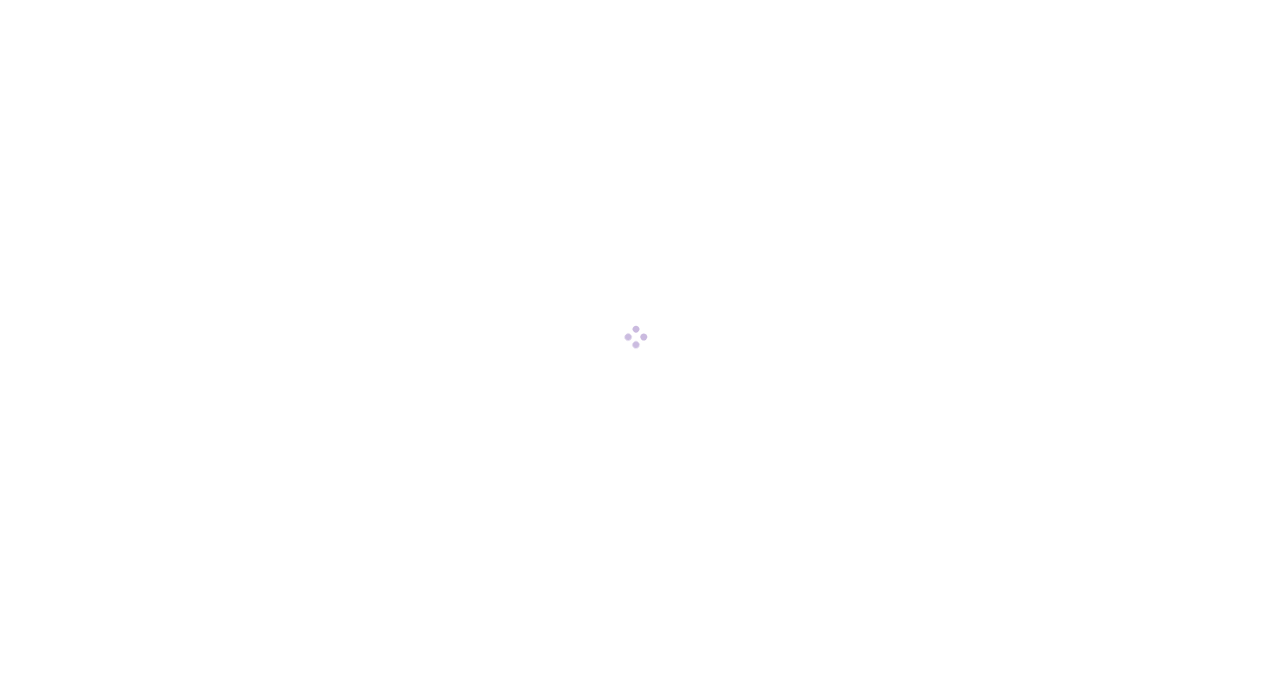 scroll, scrollTop: 0, scrollLeft: 0, axis: both 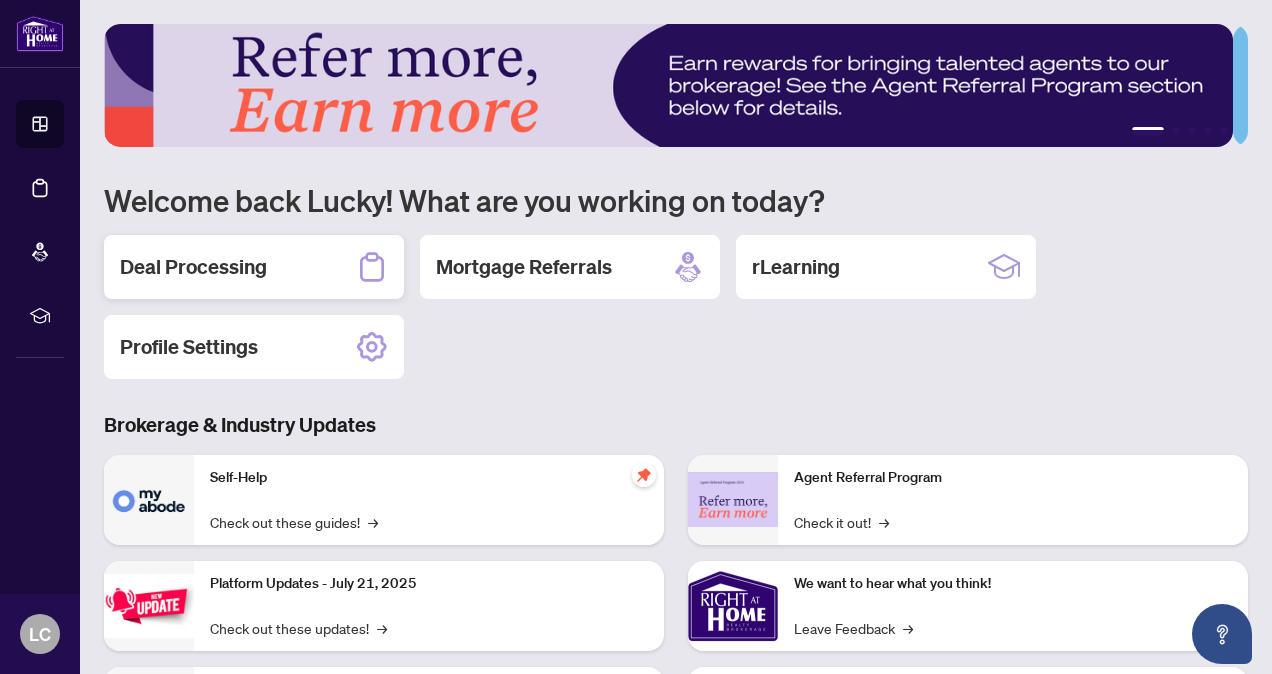 click on "Deal Processing" at bounding box center [193, 267] 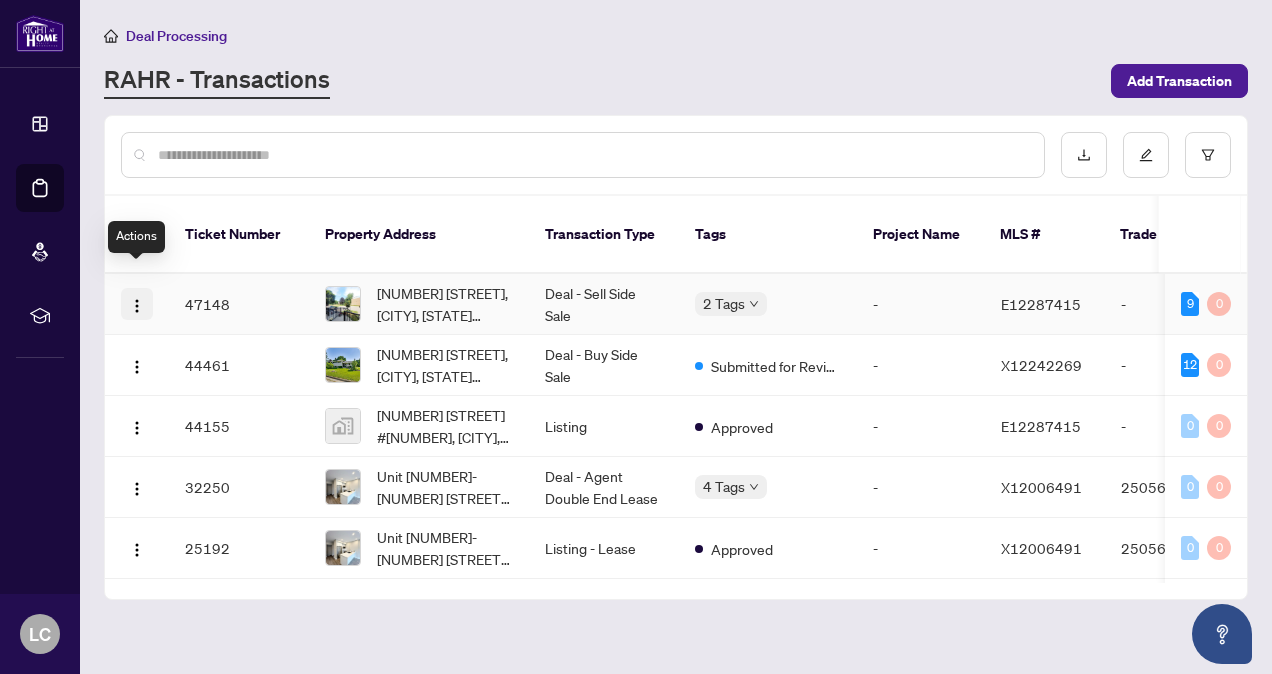 click at bounding box center (137, 306) 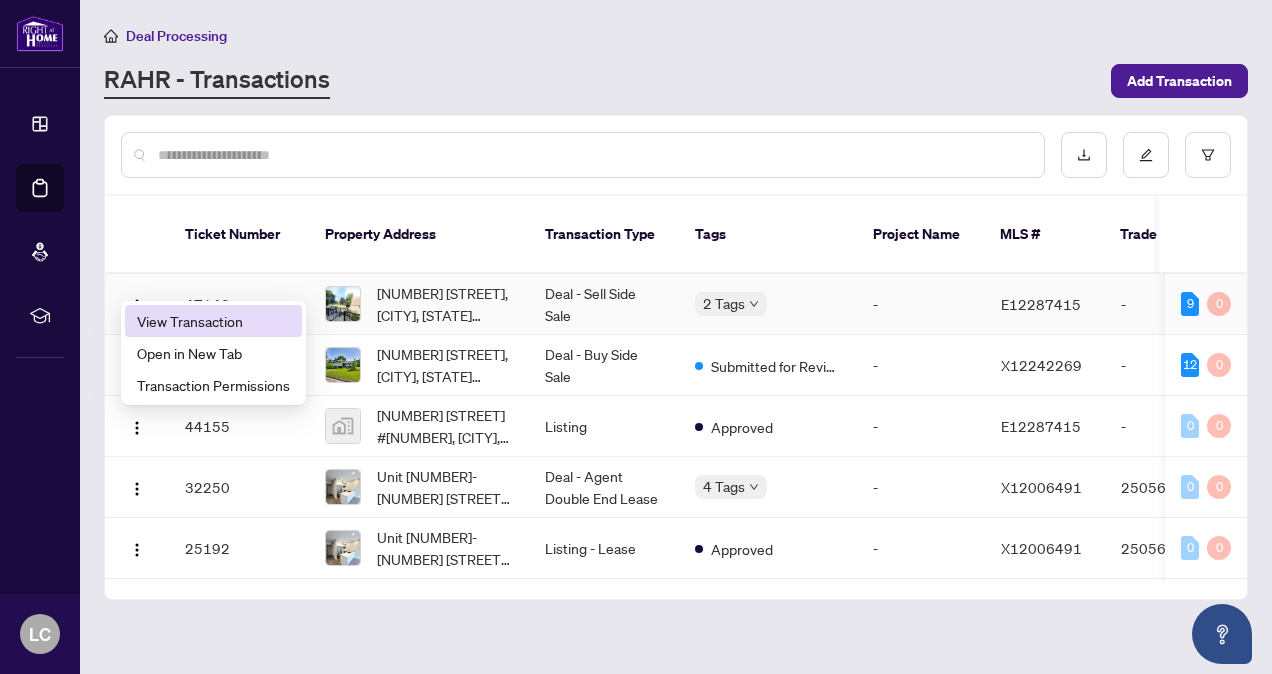 click on "View Transaction" at bounding box center [213, 321] 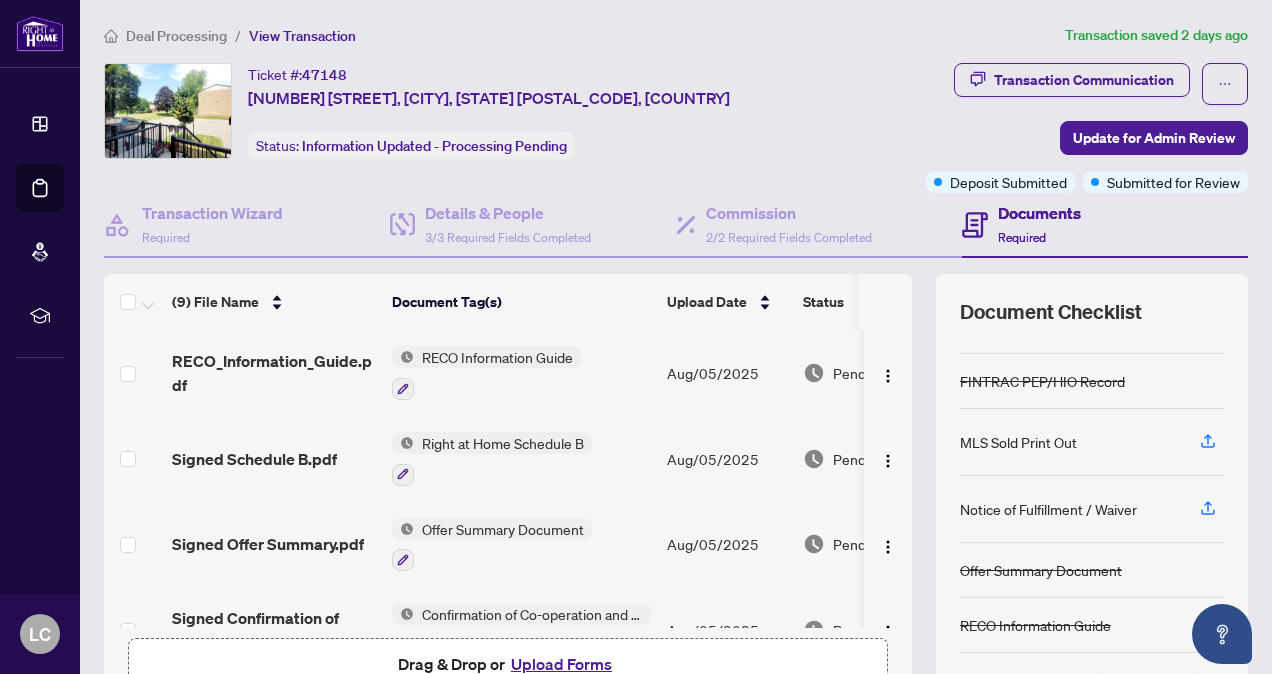 scroll, scrollTop: 168, scrollLeft: 0, axis: vertical 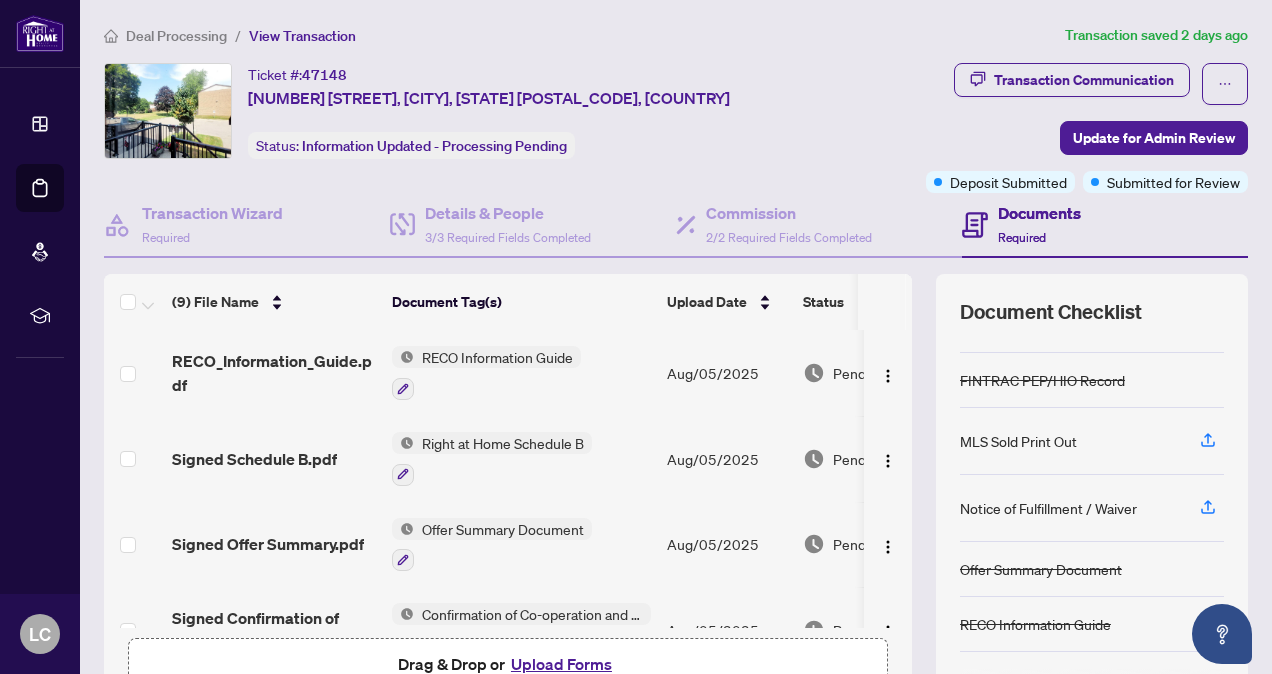click on "Notice of Fulfillment / Waiver" at bounding box center [1048, 508] 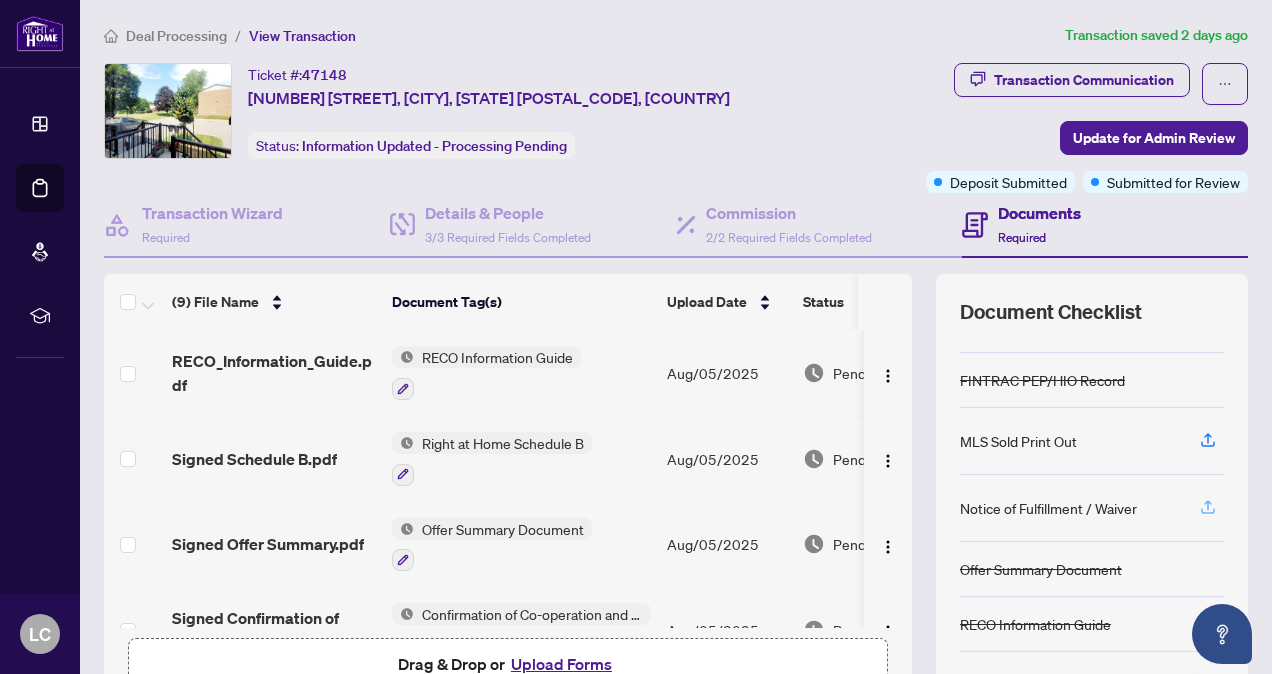click 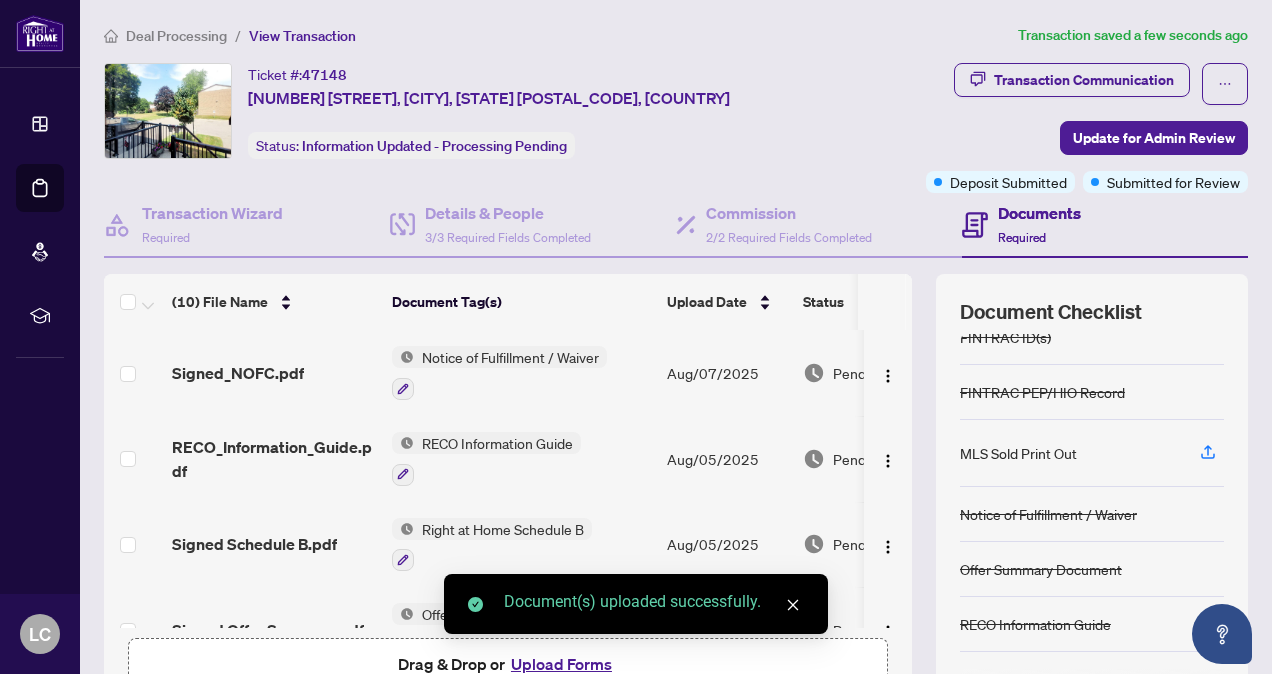 scroll, scrollTop: 166, scrollLeft: 0, axis: vertical 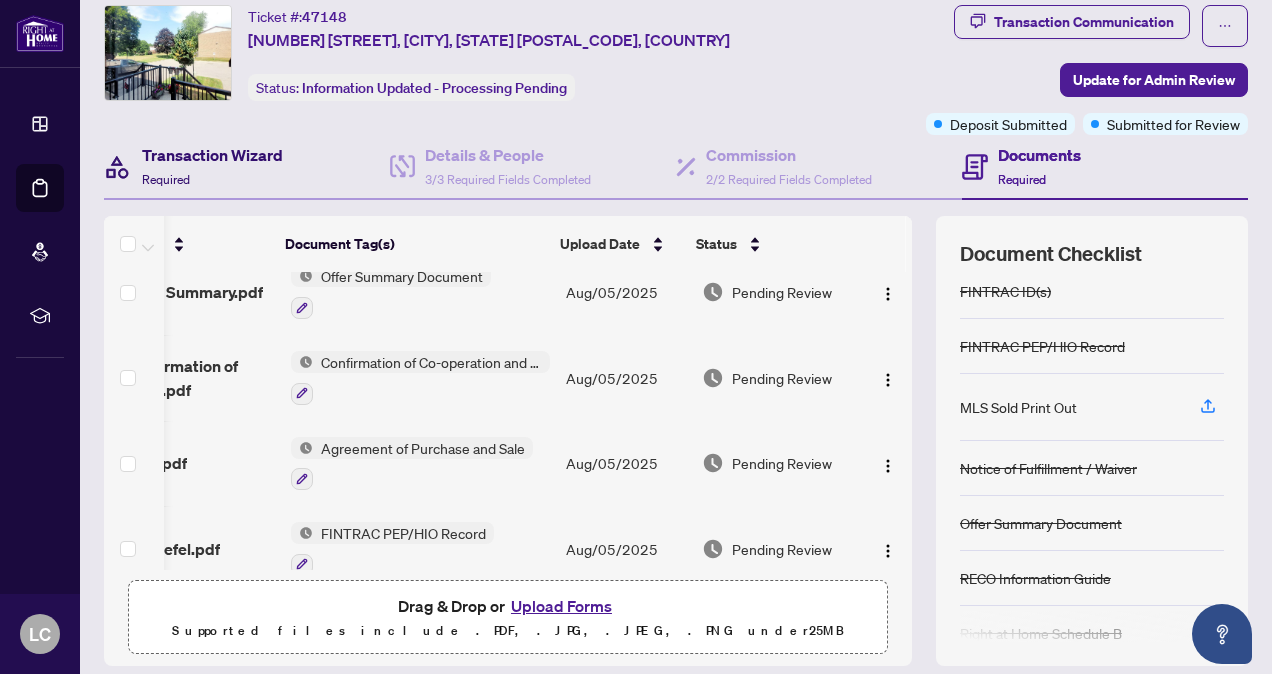 click on "Transaction Wizard Required" at bounding box center (212, 166) 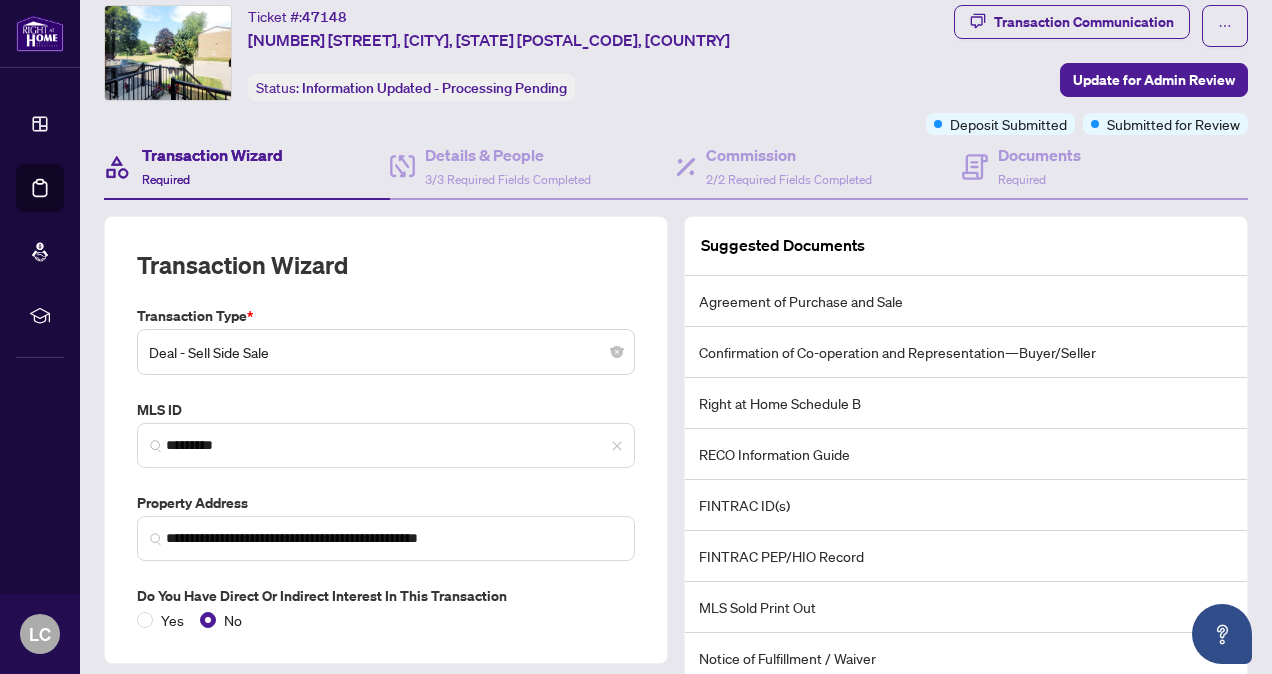 click on "Agreement of Purchase and Sale" at bounding box center [966, 301] 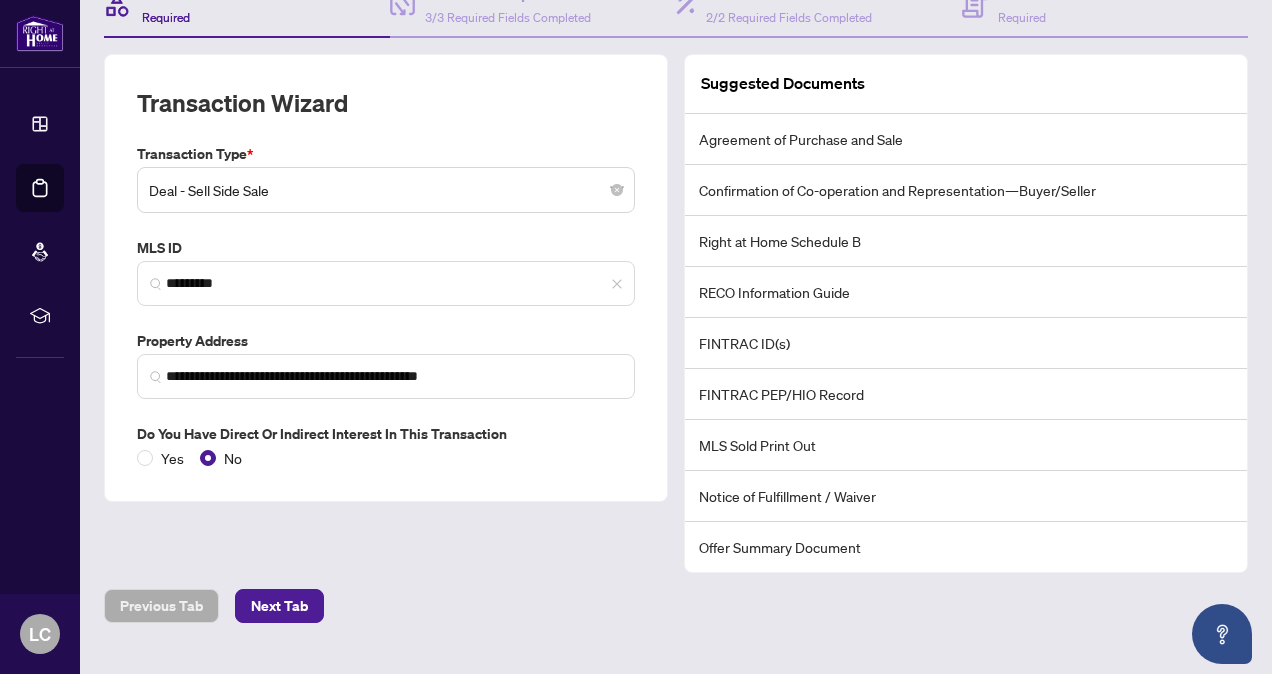 scroll, scrollTop: 233, scrollLeft: 0, axis: vertical 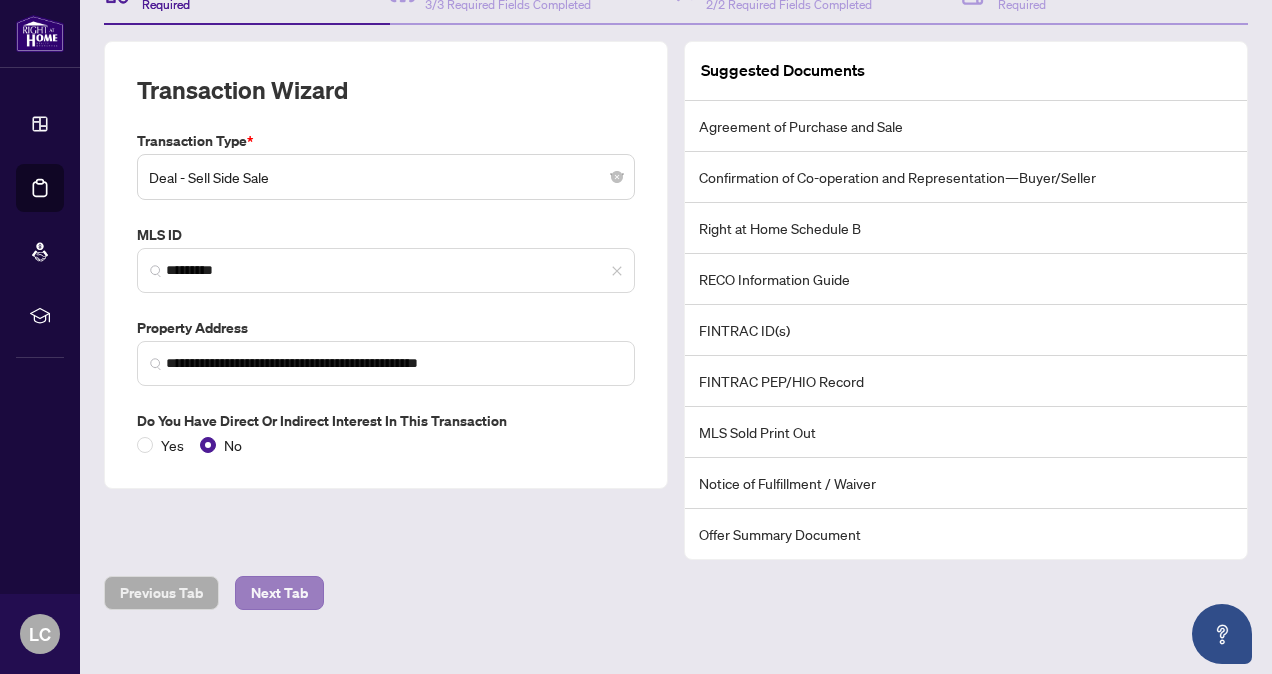 click on "Next Tab" at bounding box center (279, 593) 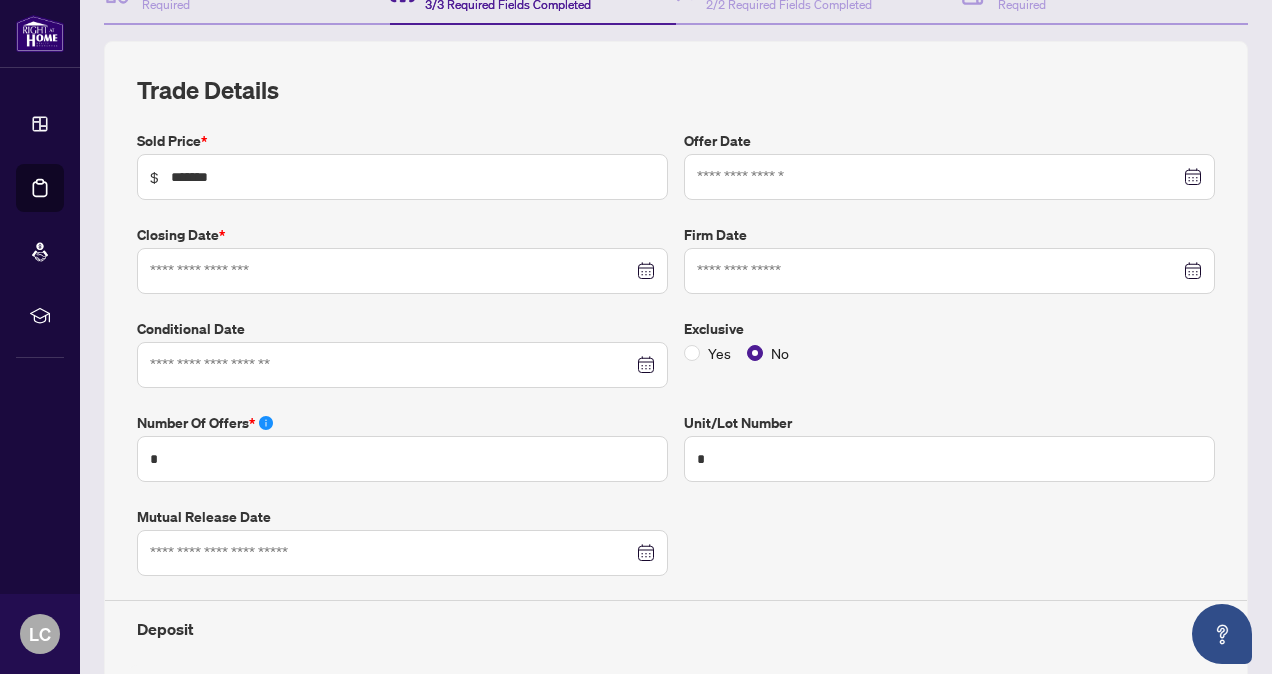 type on "**********" 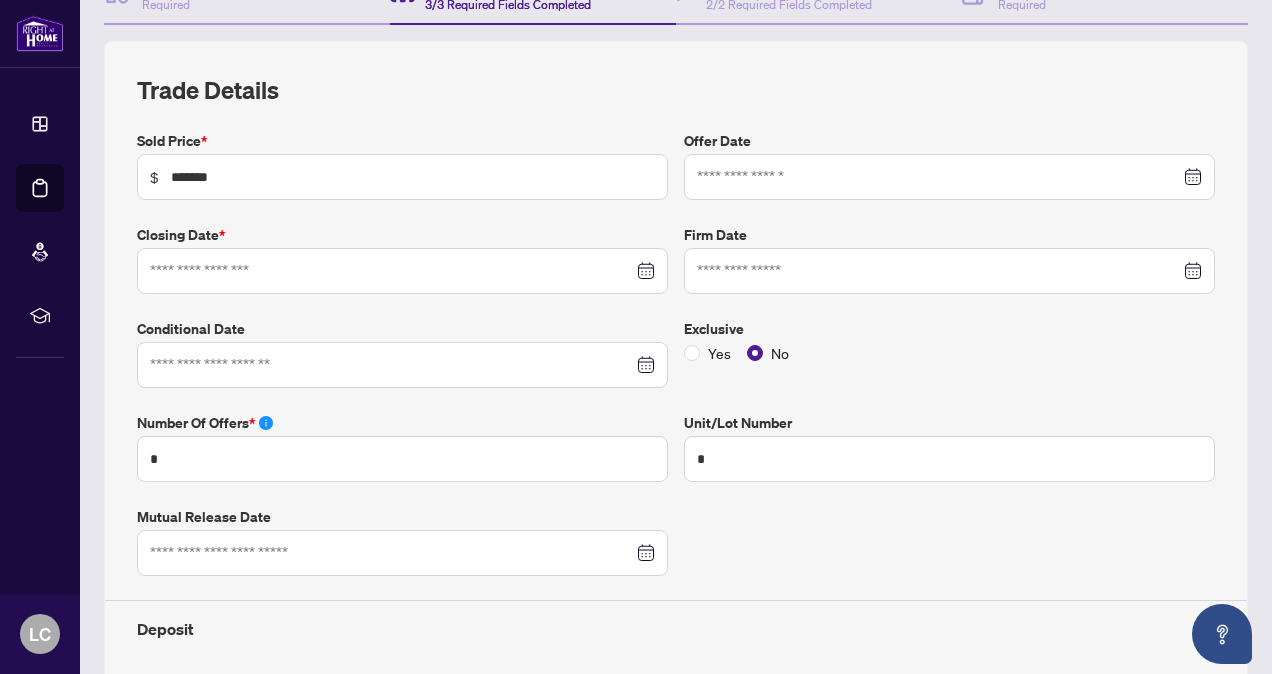 type on "**********" 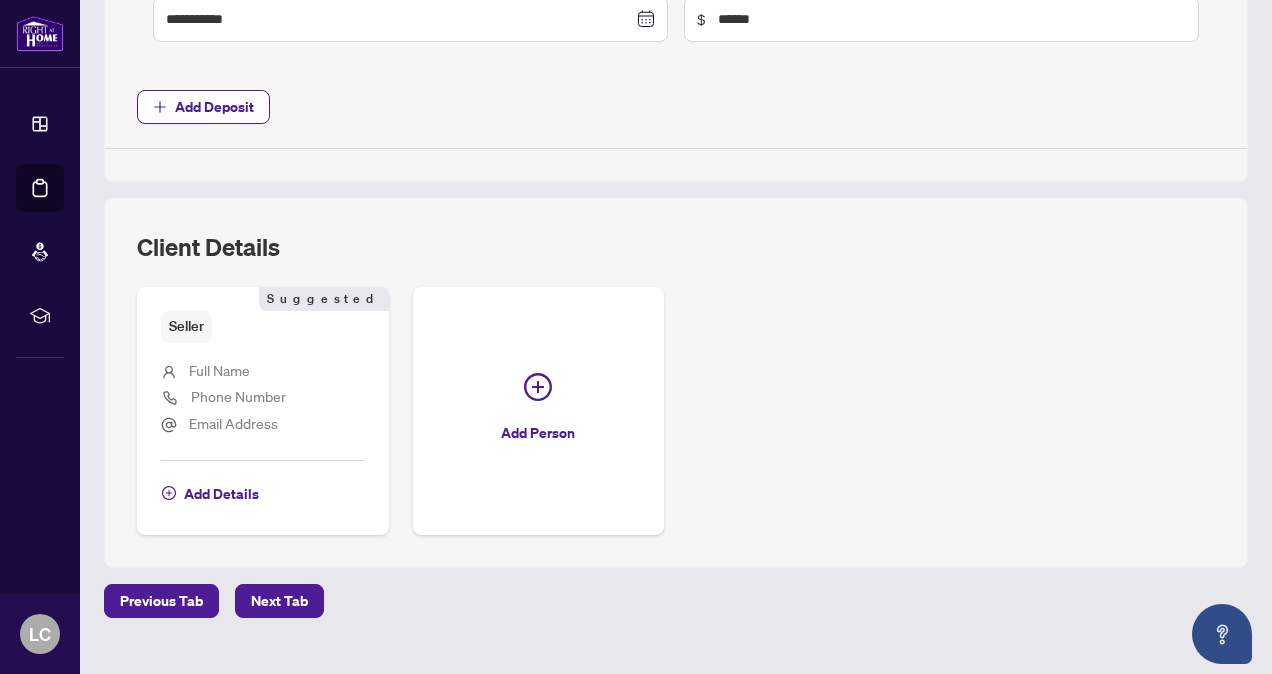 scroll, scrollTop: 1104, scrollLeft: 0, axis: vertical 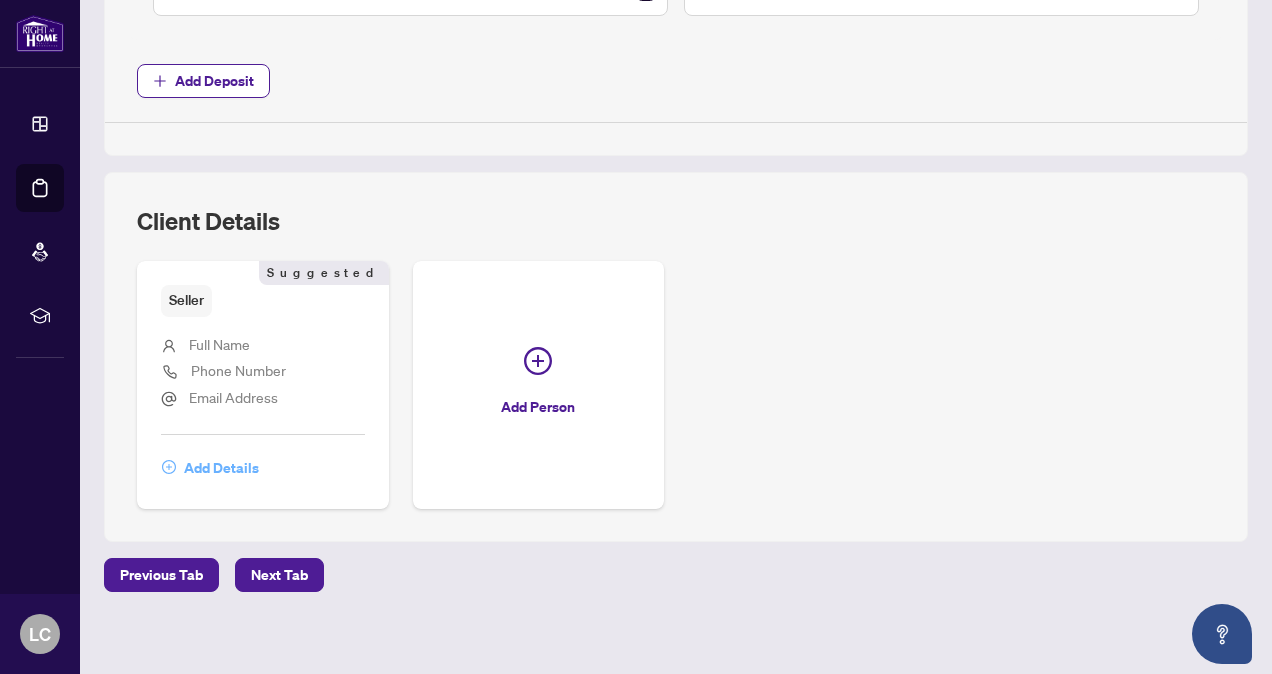 click on "Add Details" at bounding box center [210, 468] 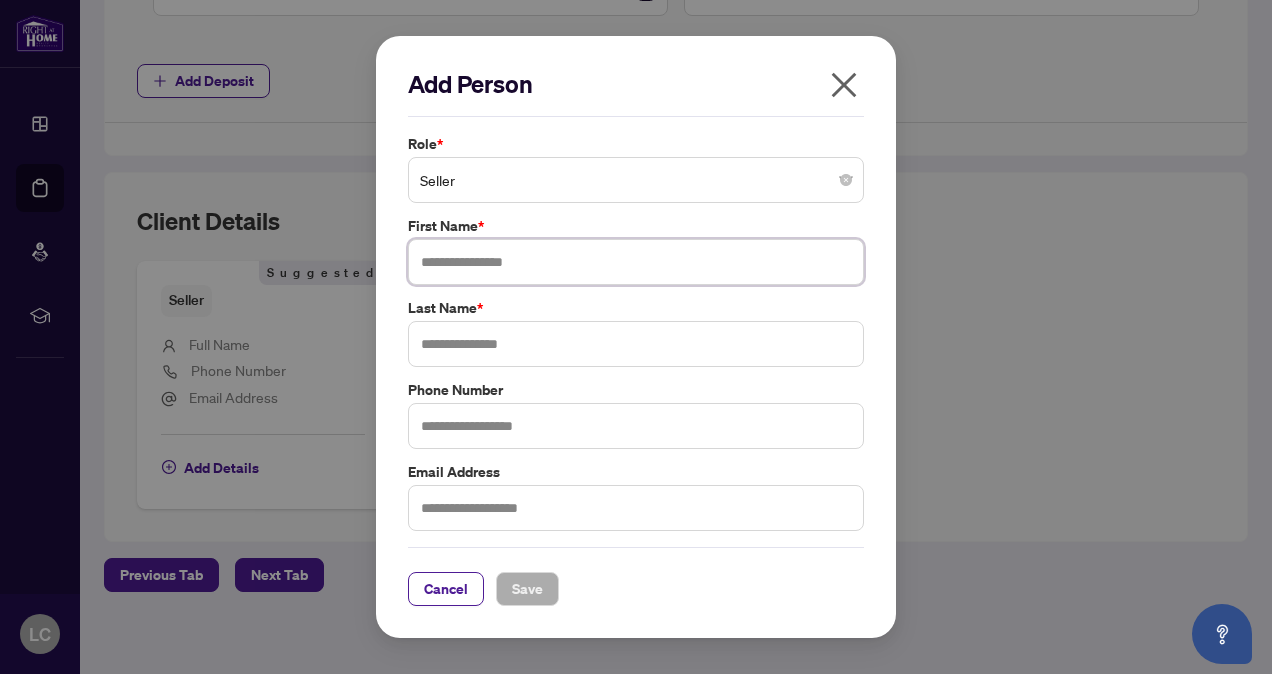 click at bounding box center [636, 262] 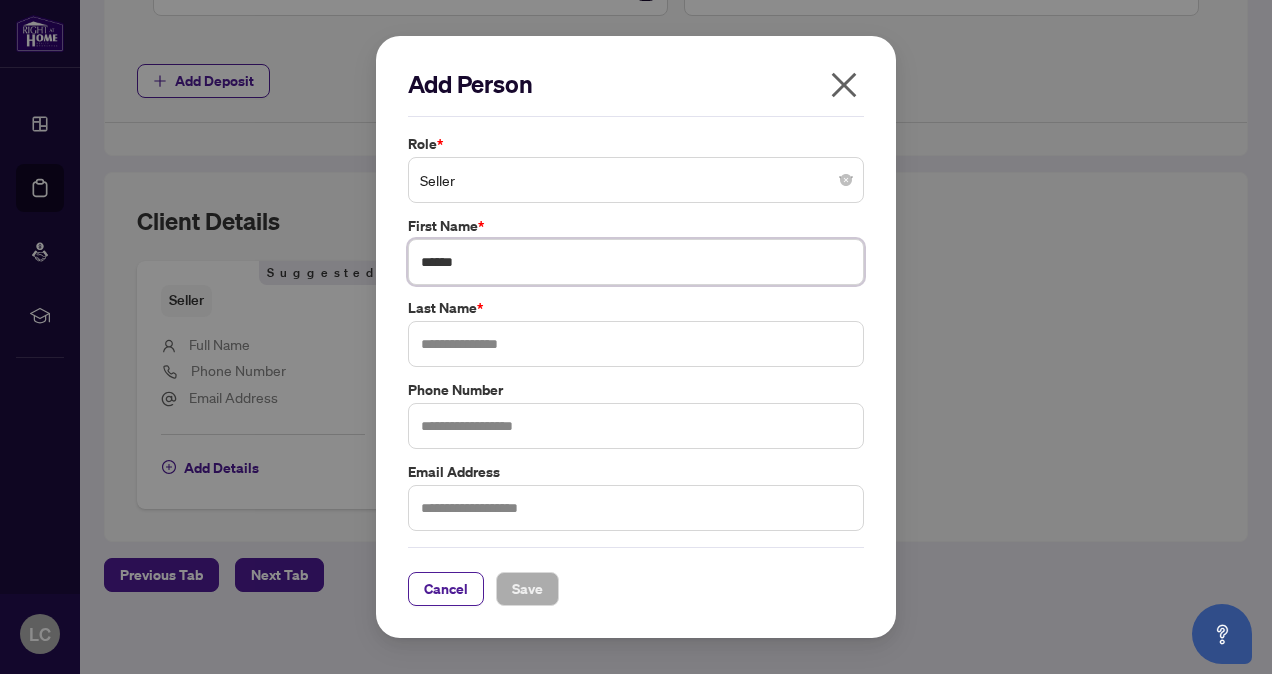 type on "******" 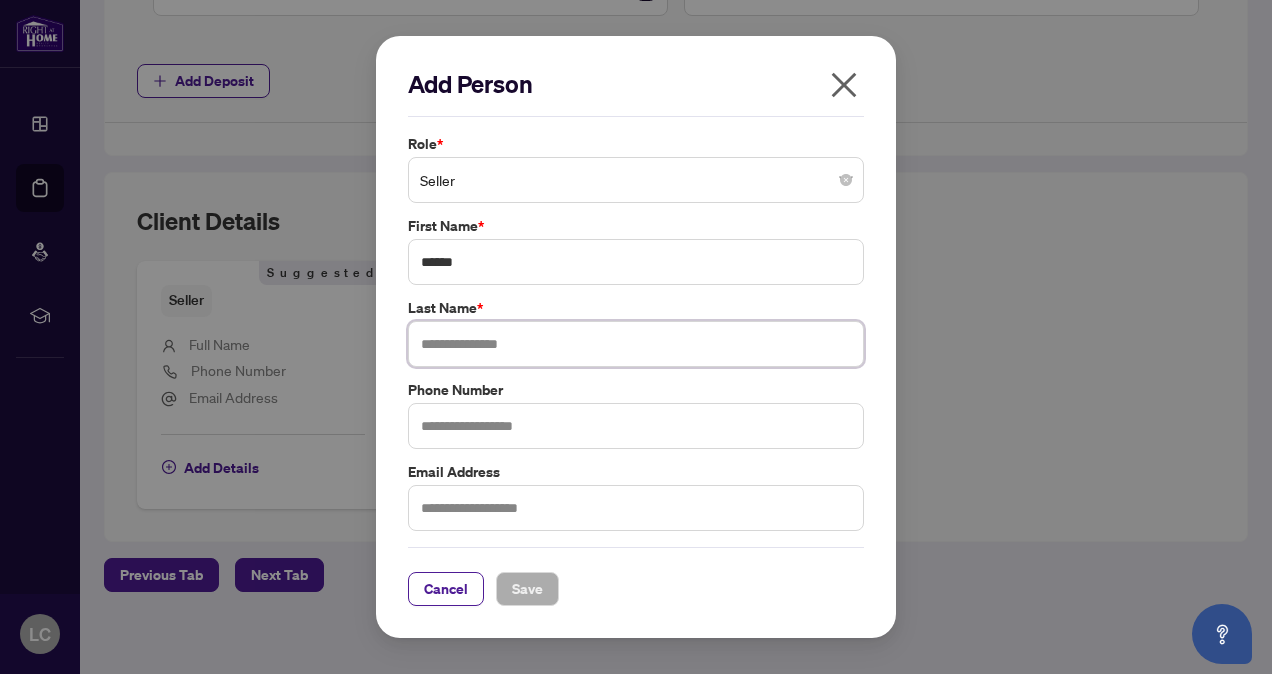 click at bounding box center [636, 344] 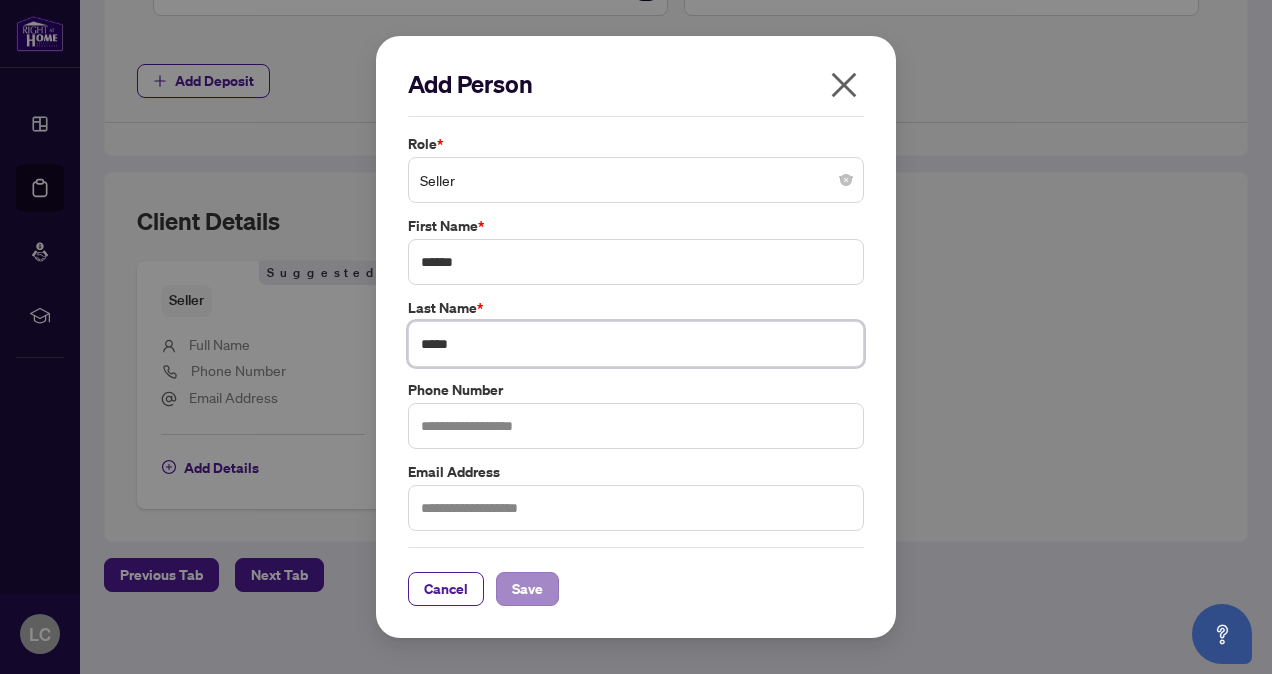 type on "*****" 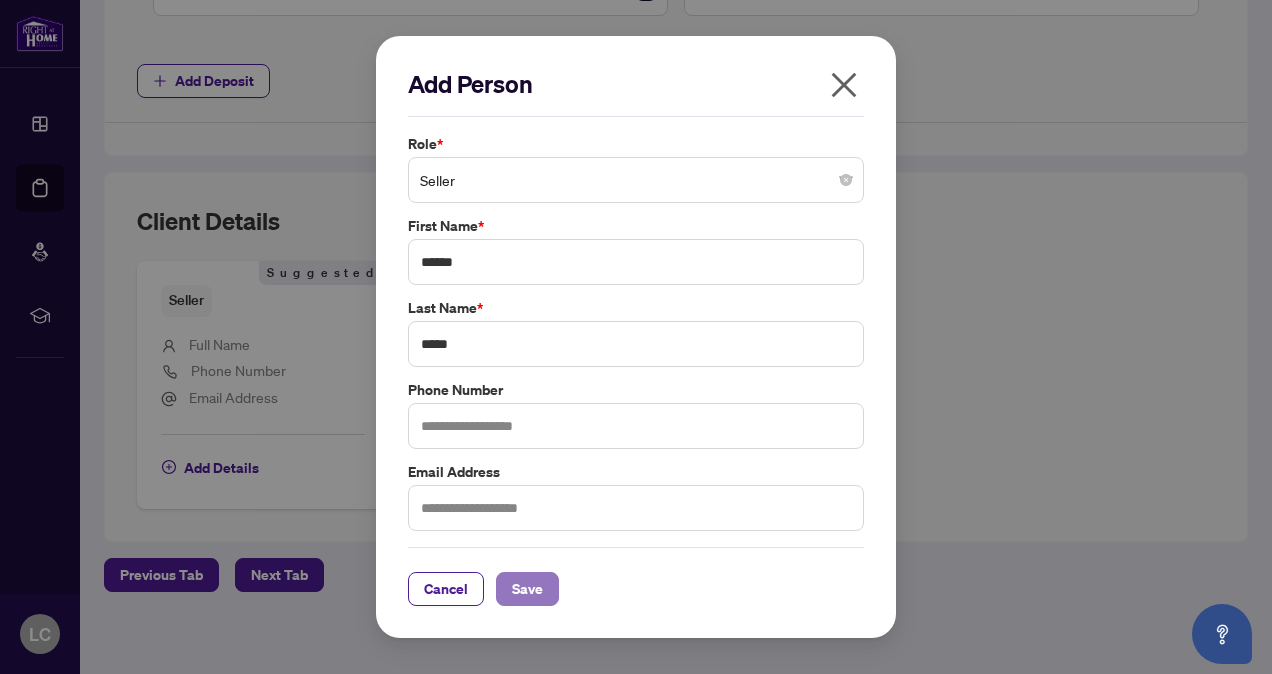 click on "Save" at bounding box center (527, 589) 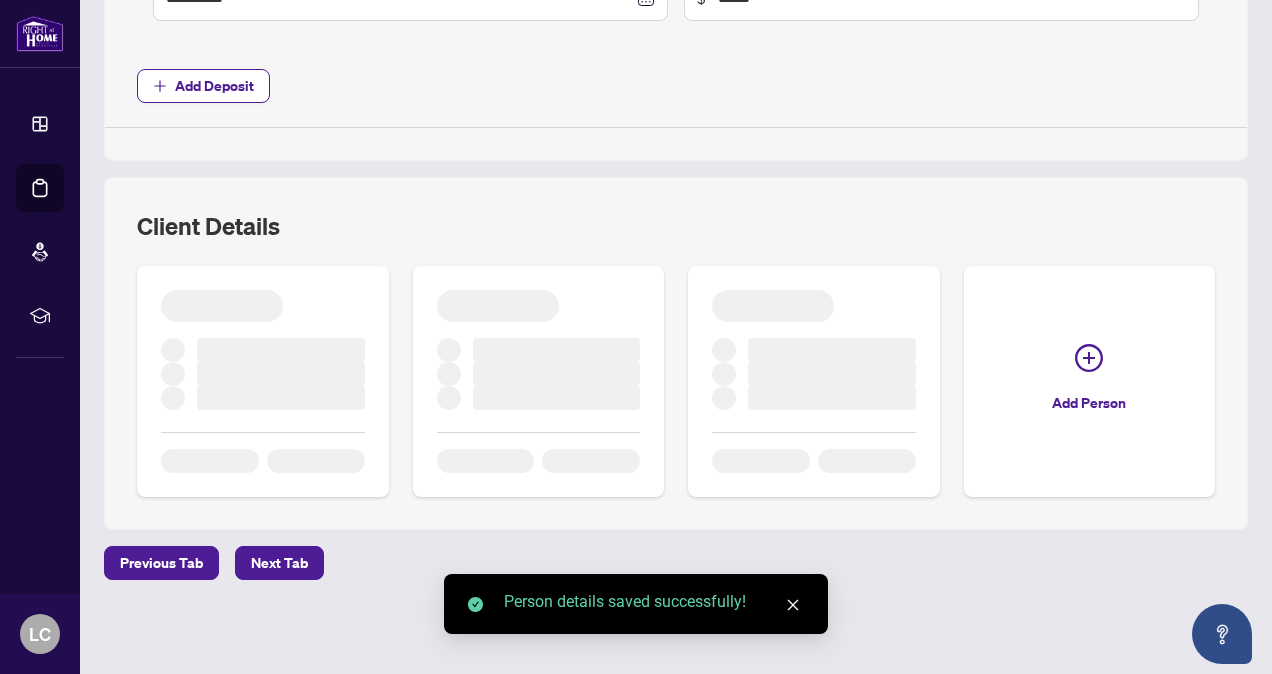 scroll, scrollTop: 1076, scrollLeft: 0, axis: vertical 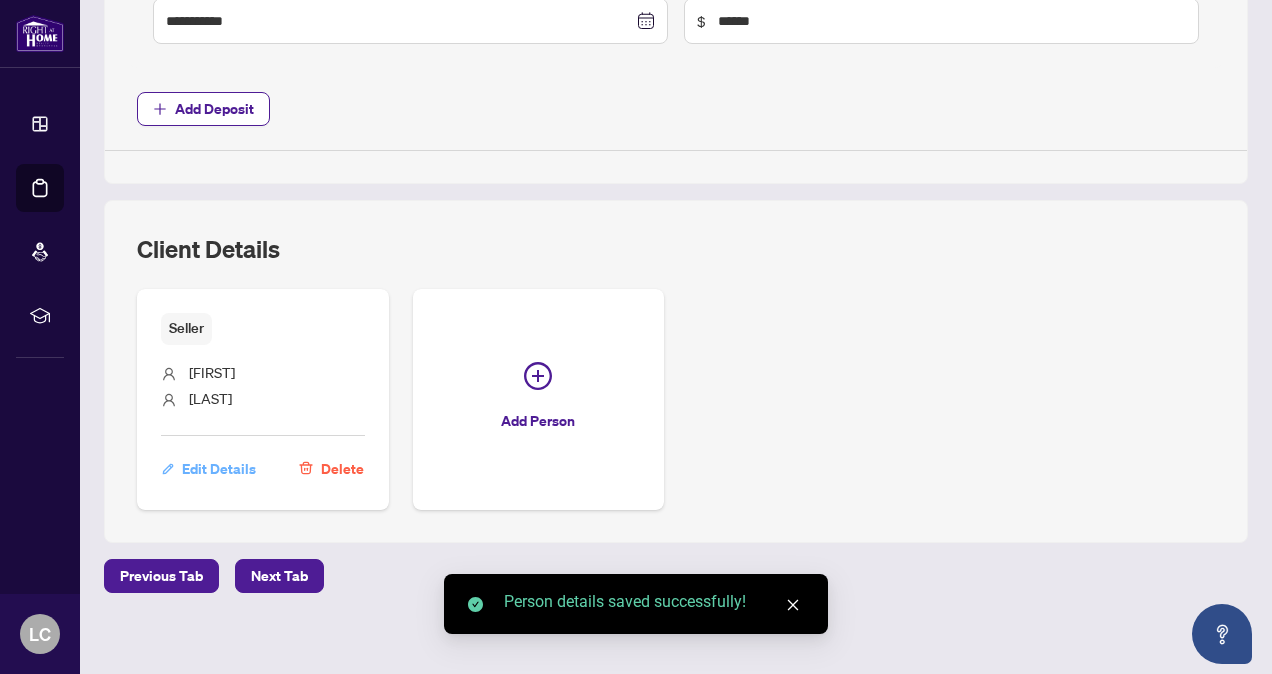 click on "Edit Details" at bounding box center [219, 469] 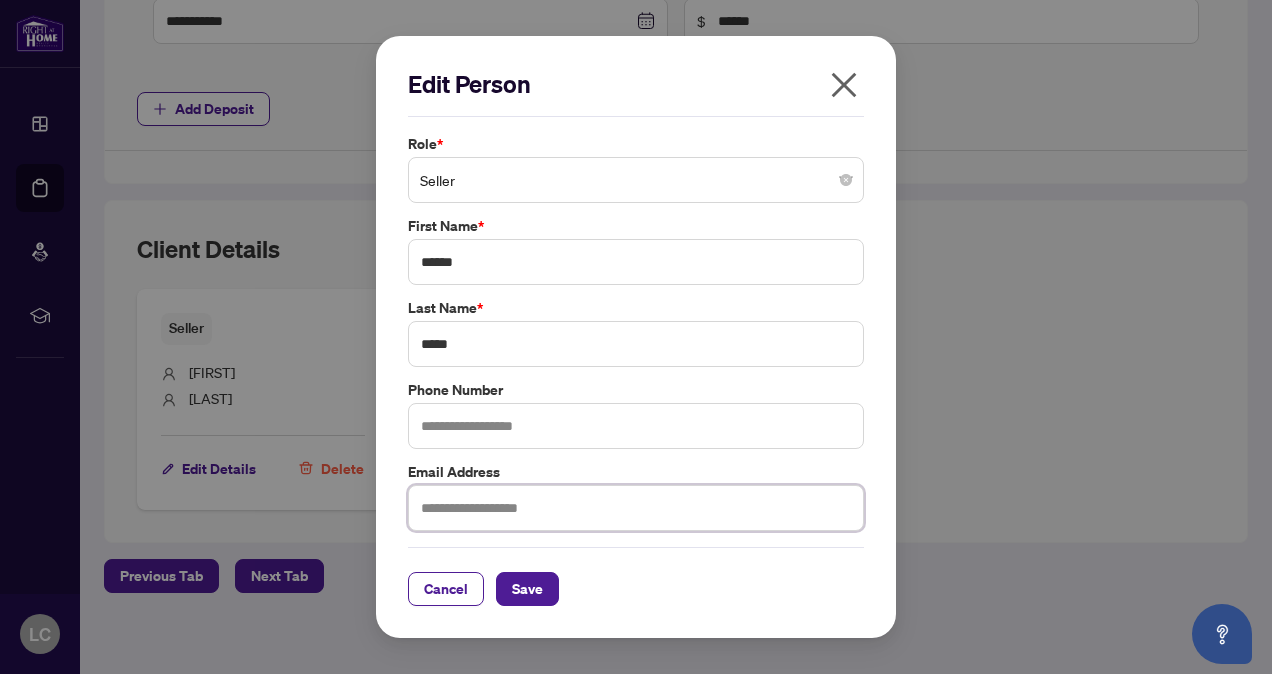 click at bounding box center [636, 508] 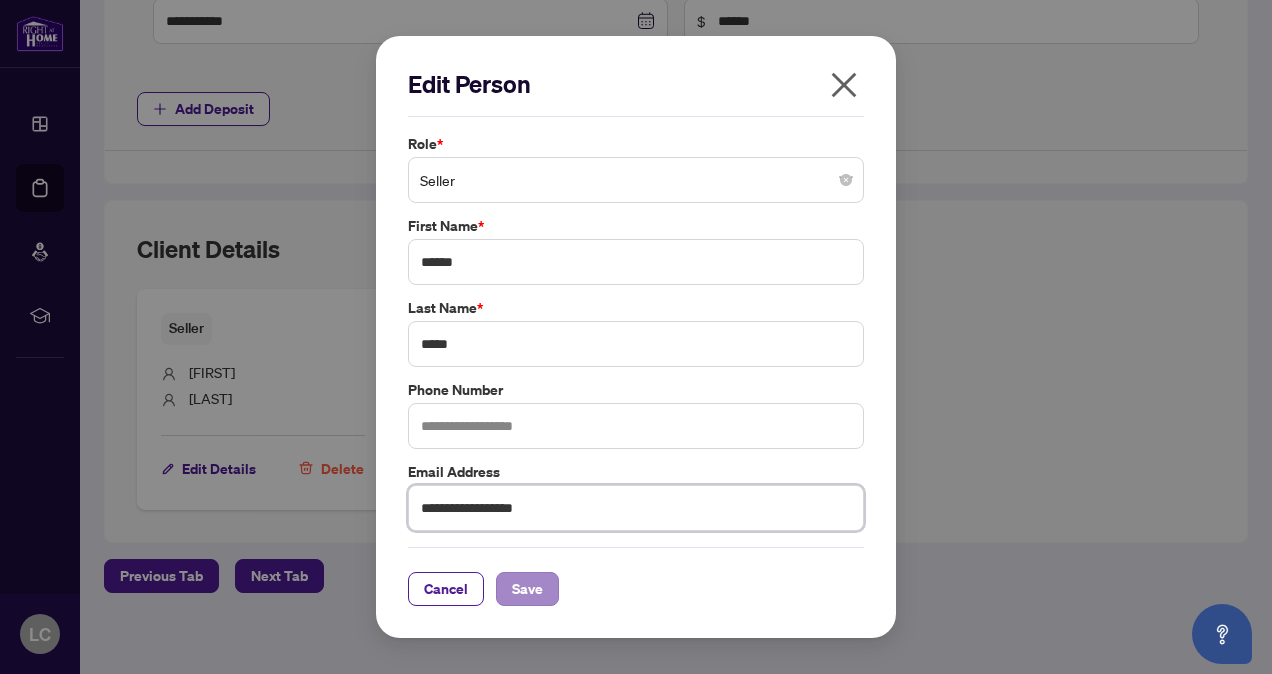 type on "**********" 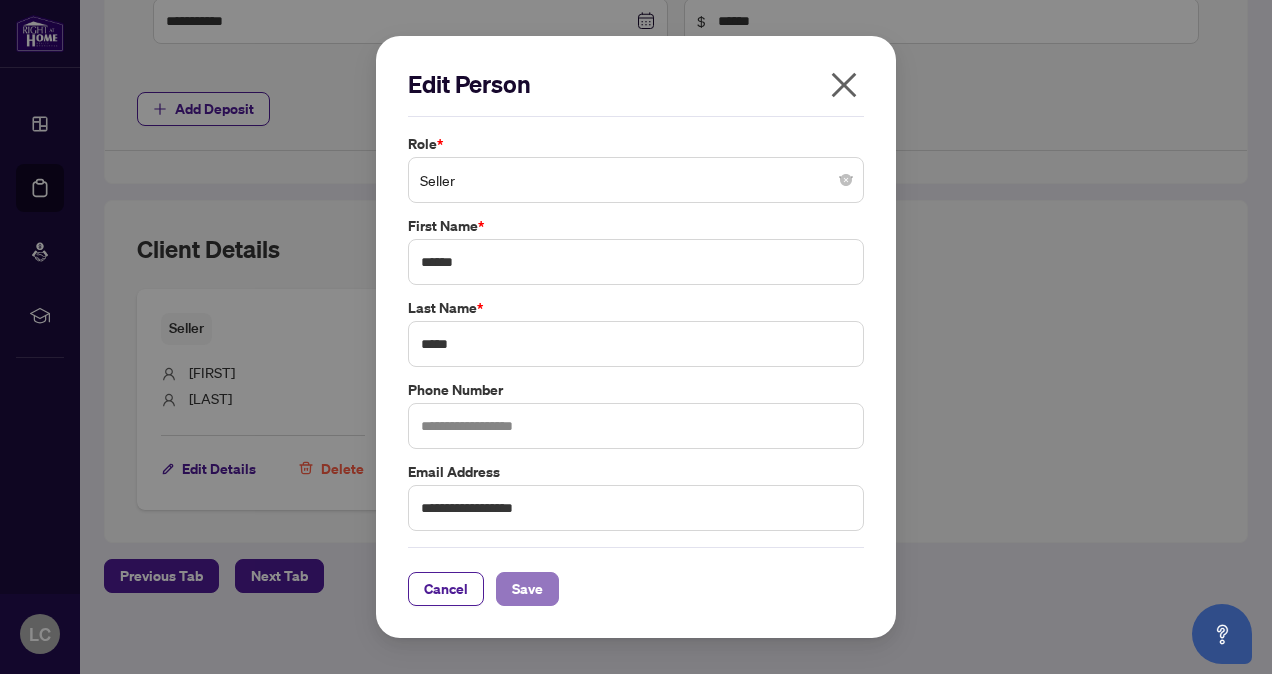 click on "Save" at bounding box center (527, 589) 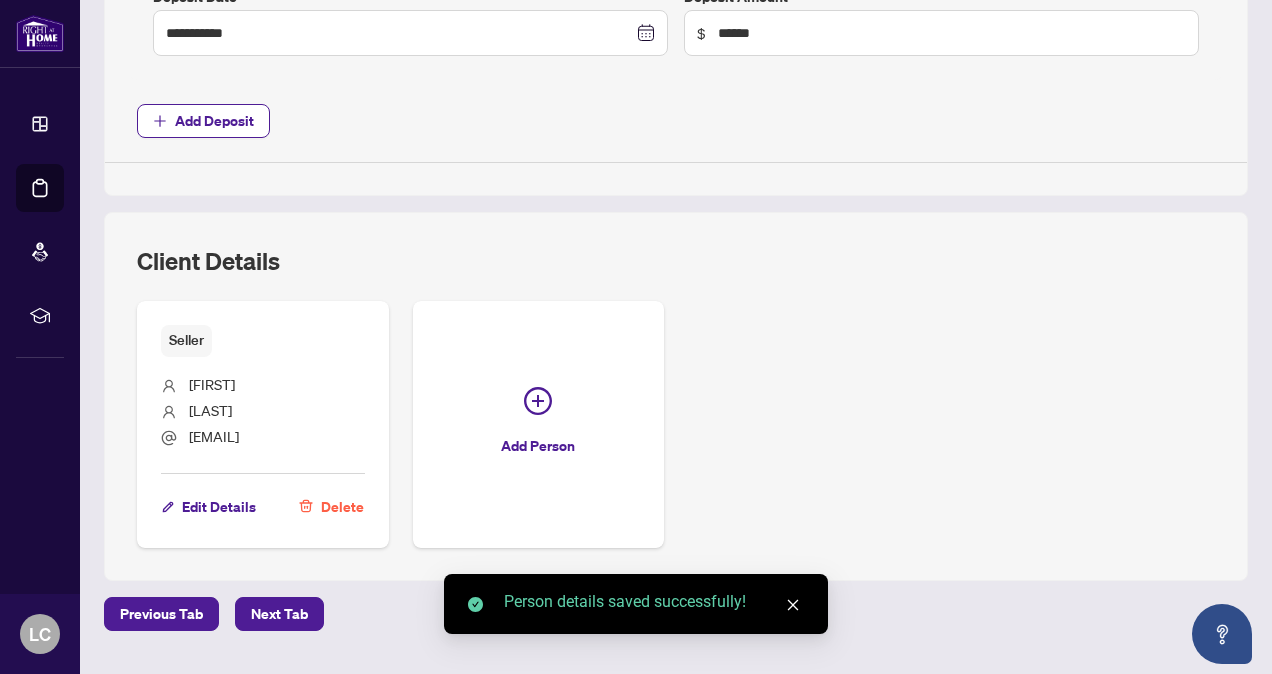 scroll, scrollTop: 1076, scrollLeft: 0, axis: vertical 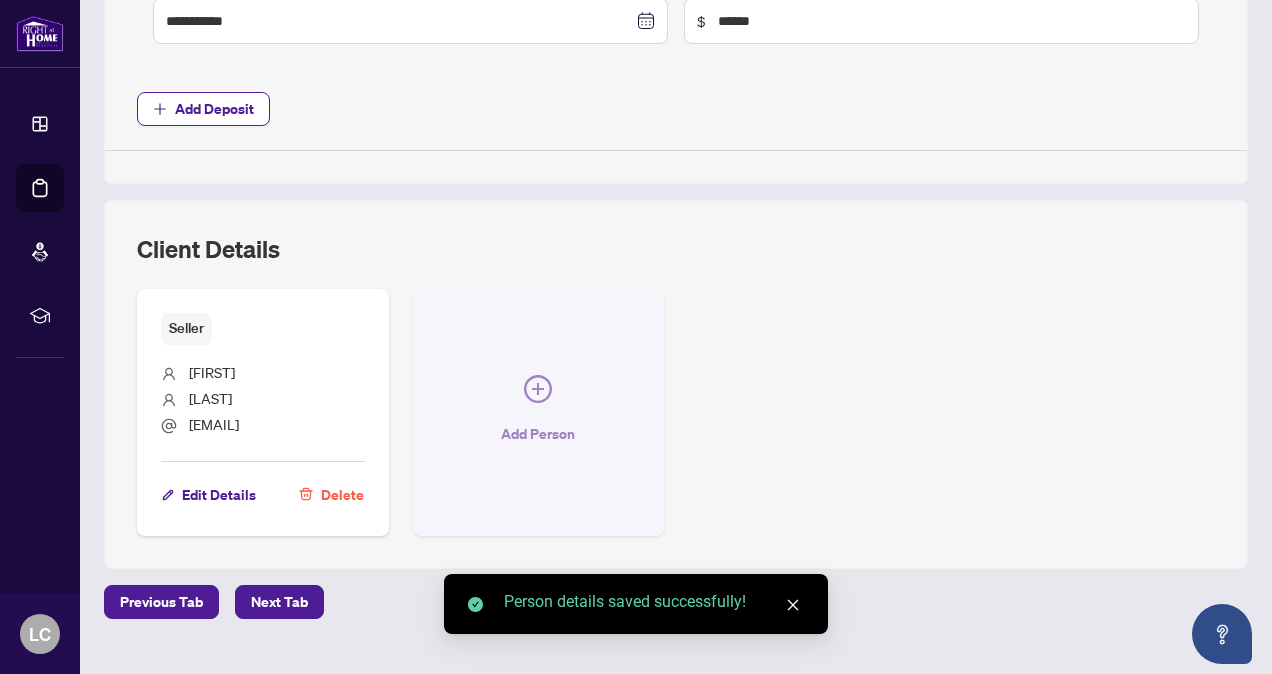 click 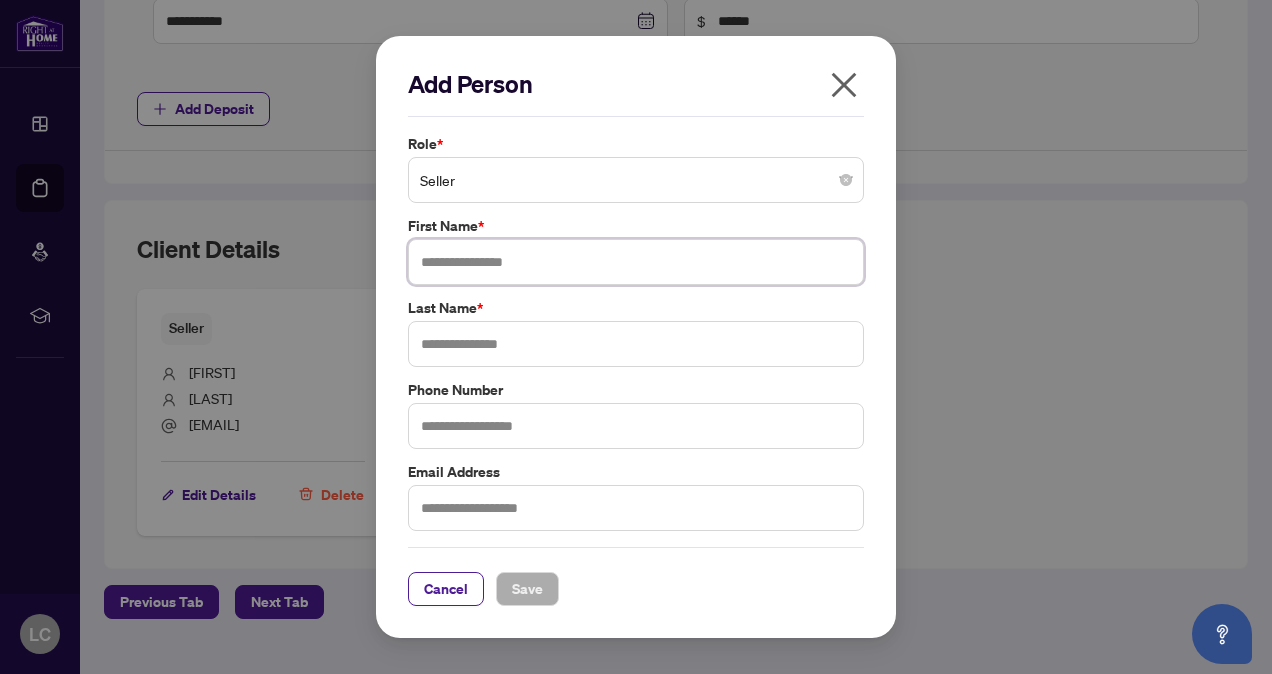 click at bounding box center [636, 262] 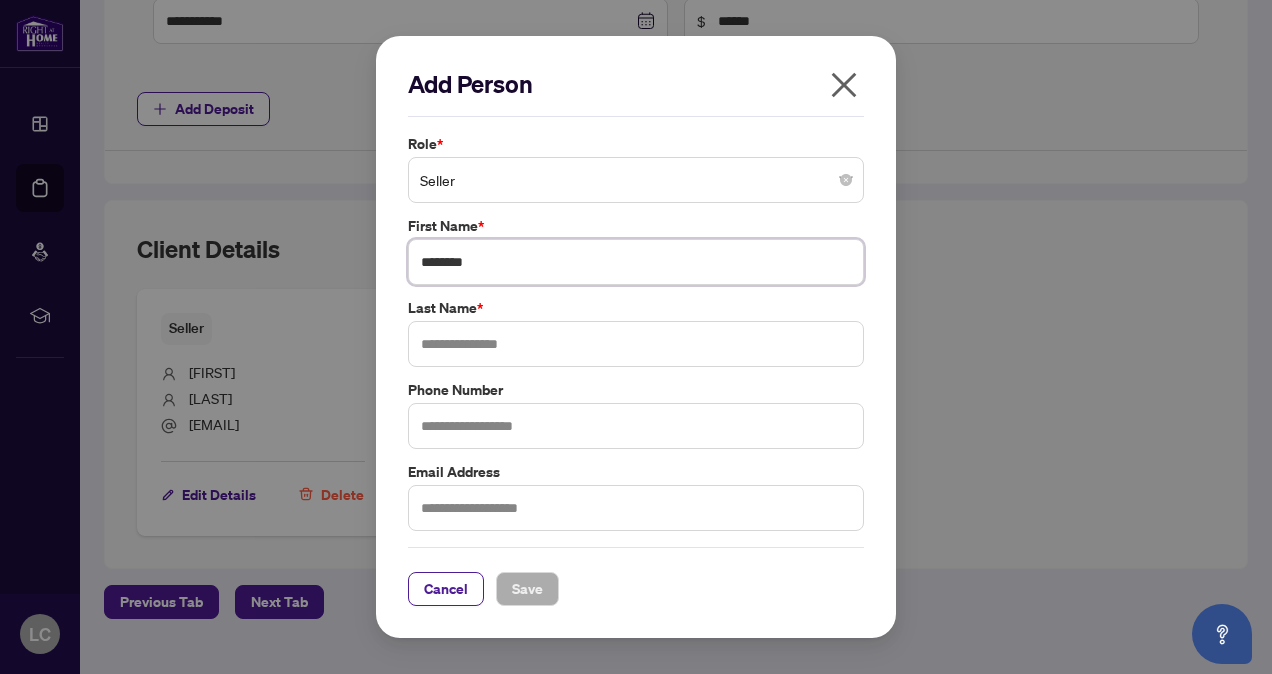 type on "********" 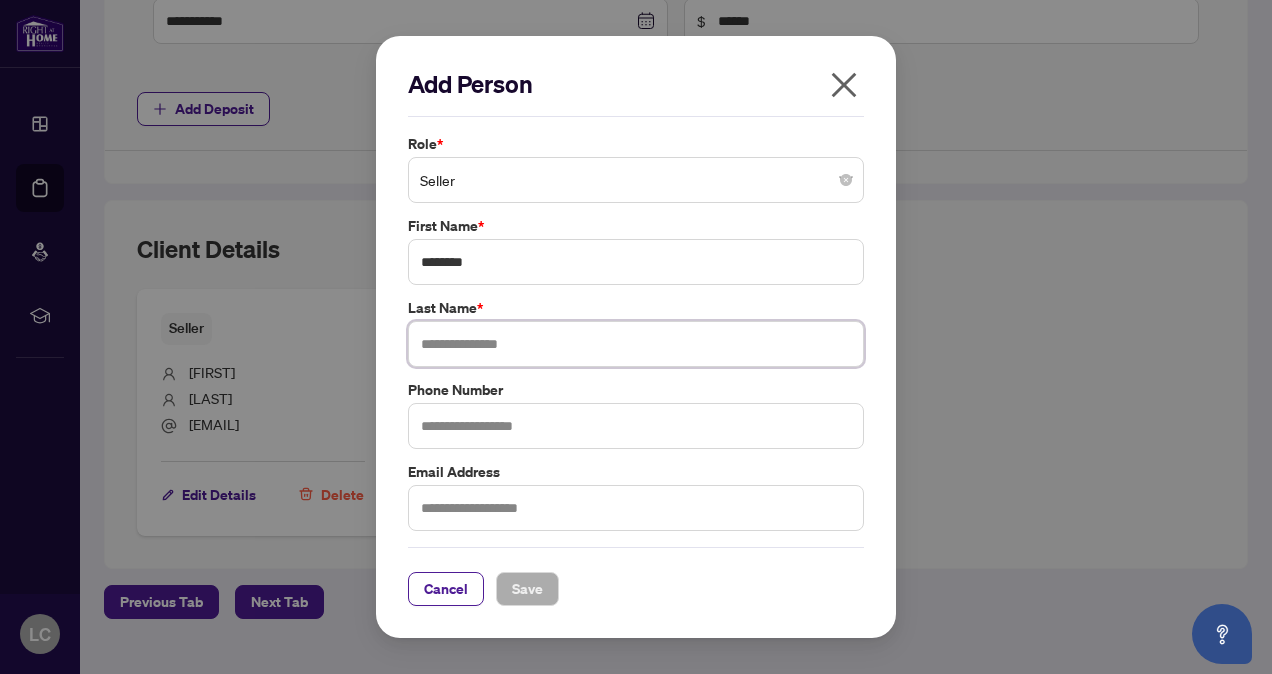 click at bounding box center [636, 344] 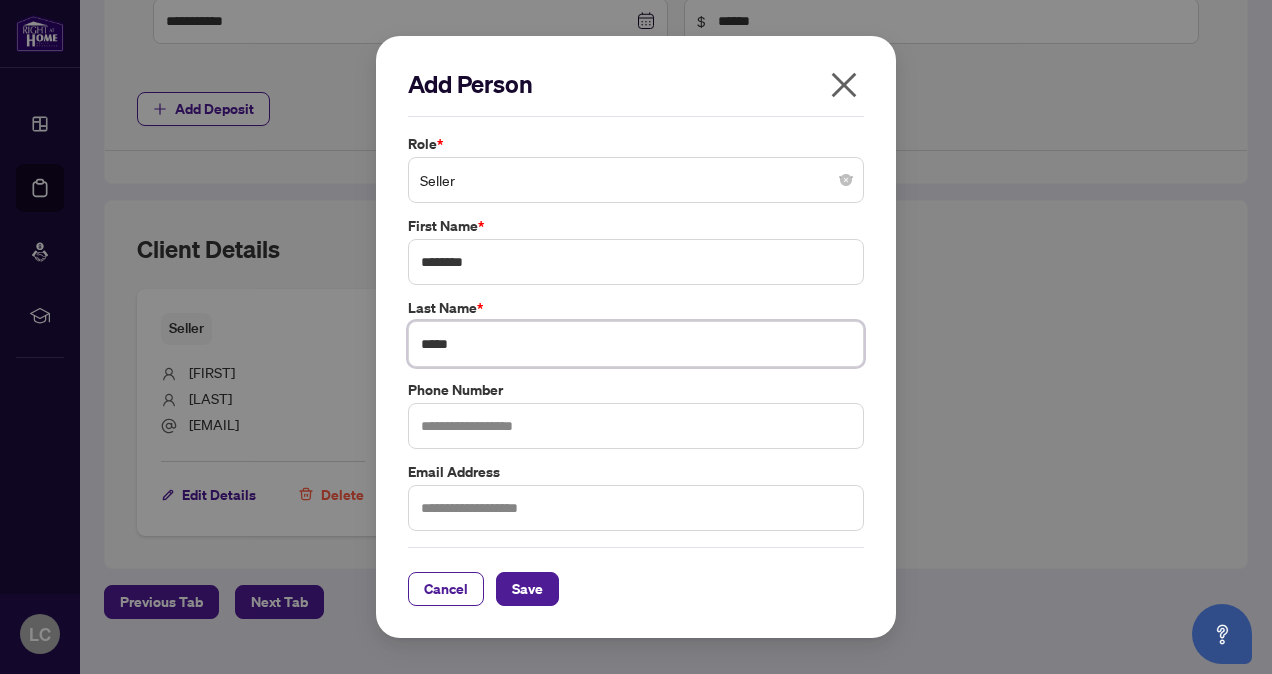 type on "*****" 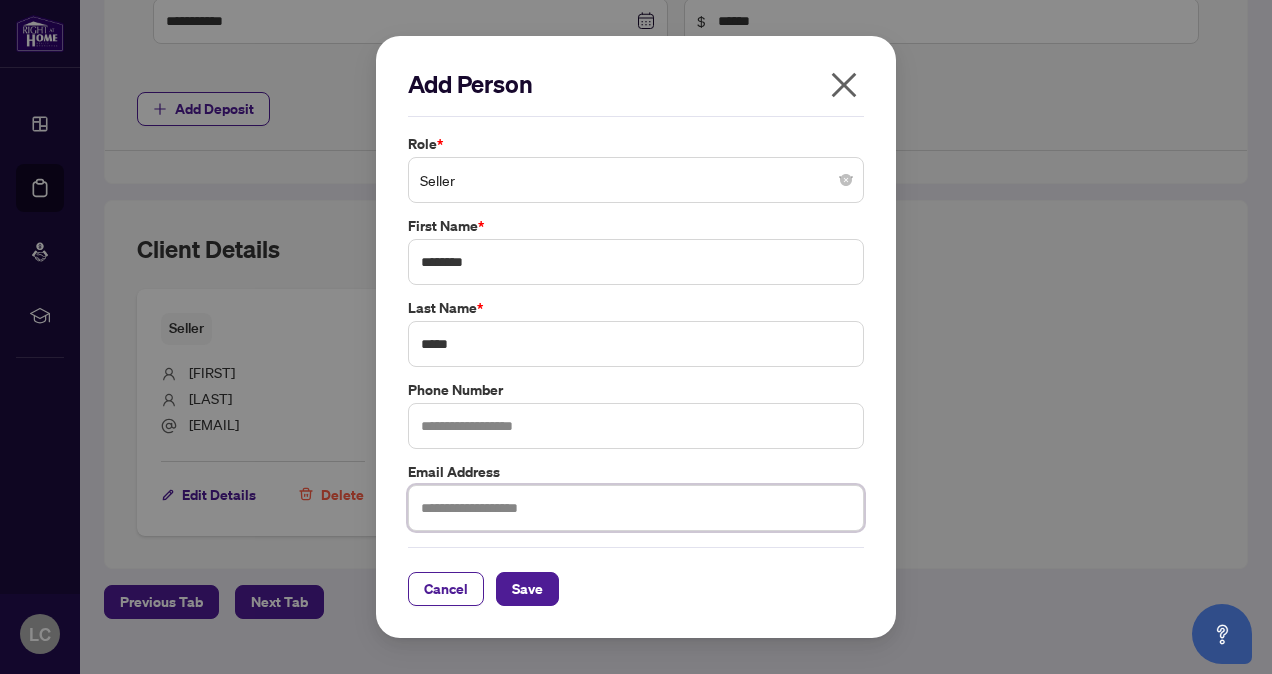 click at bounding box center [636, 508] 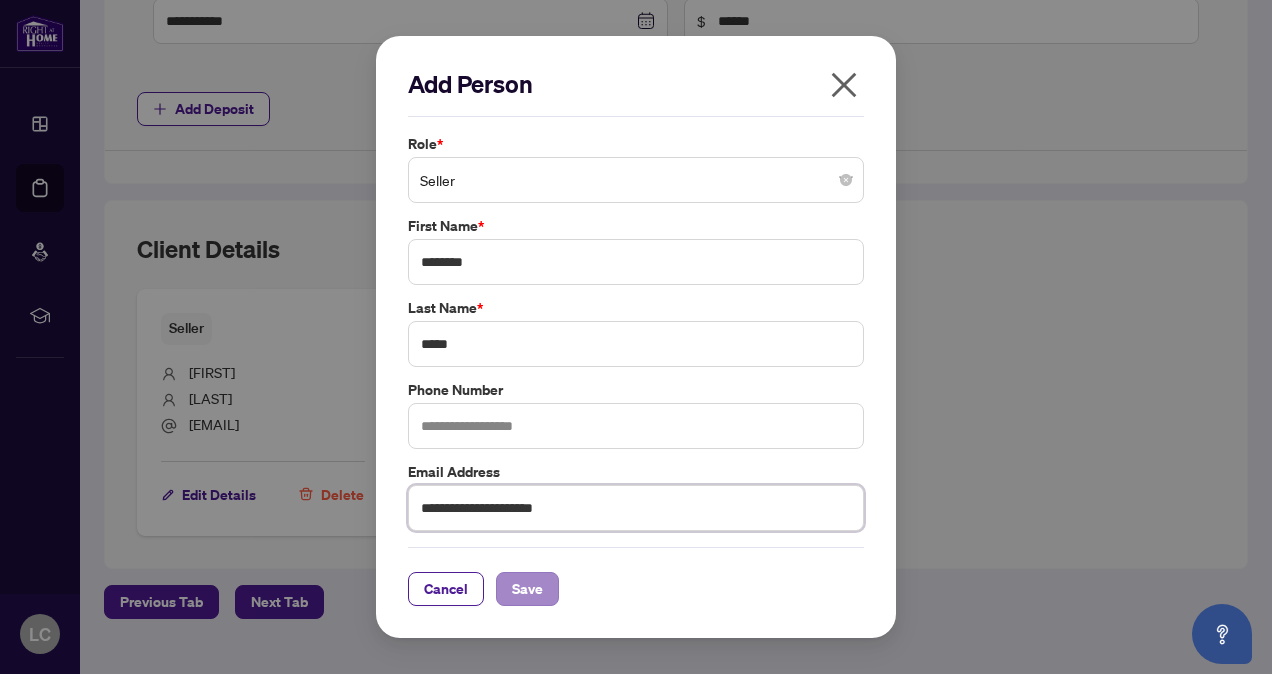 type on "**********" 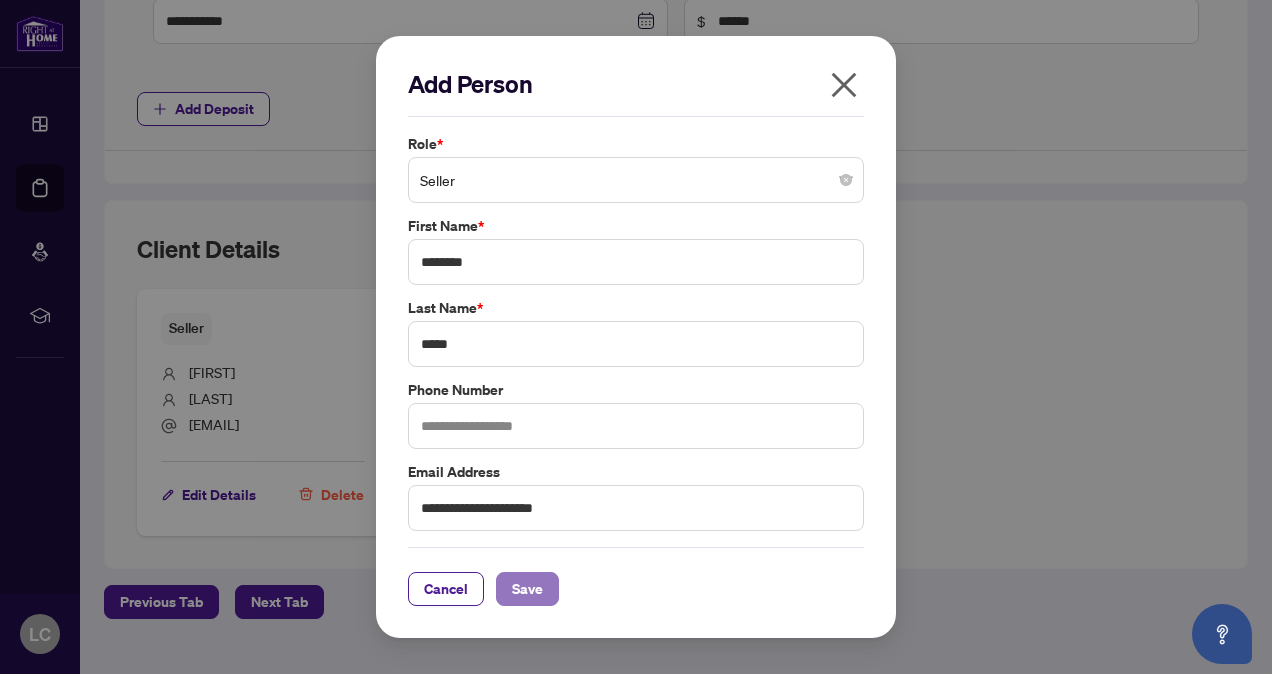 click on "Save" at bounding box center [527, 589] 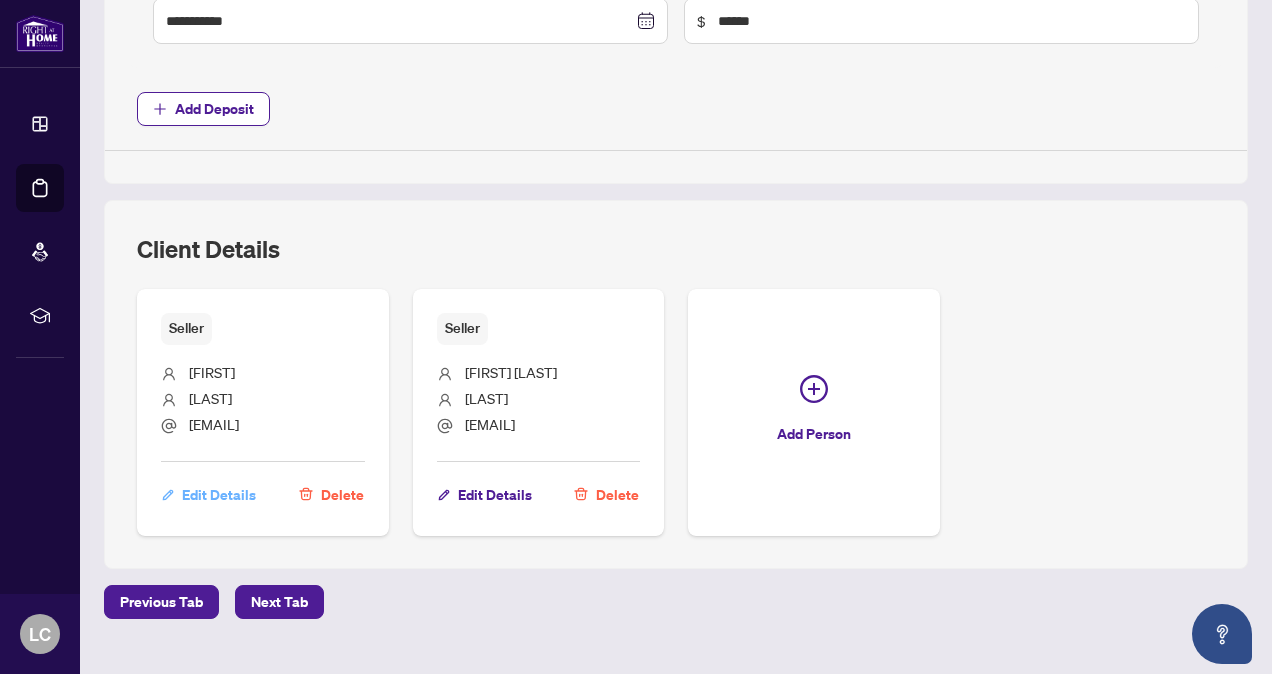click on "Edit Details" at bounding box center [219, 495] 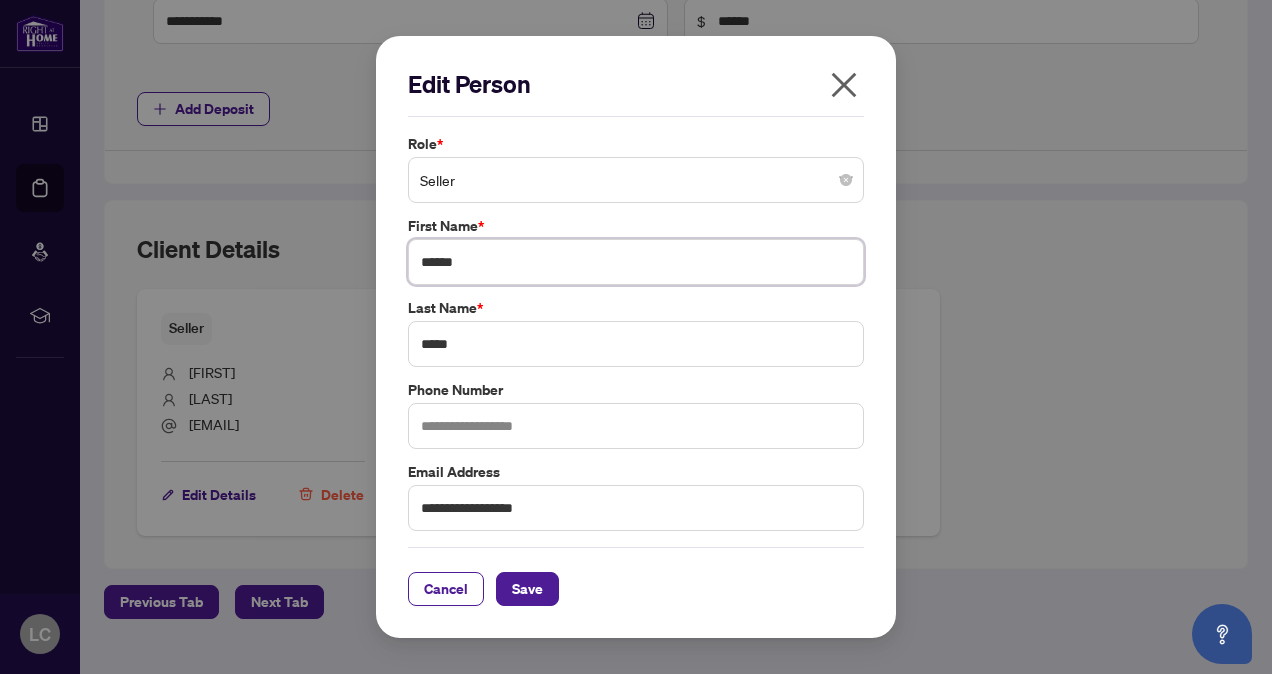 click on "******" at bounding box center (636, 262) 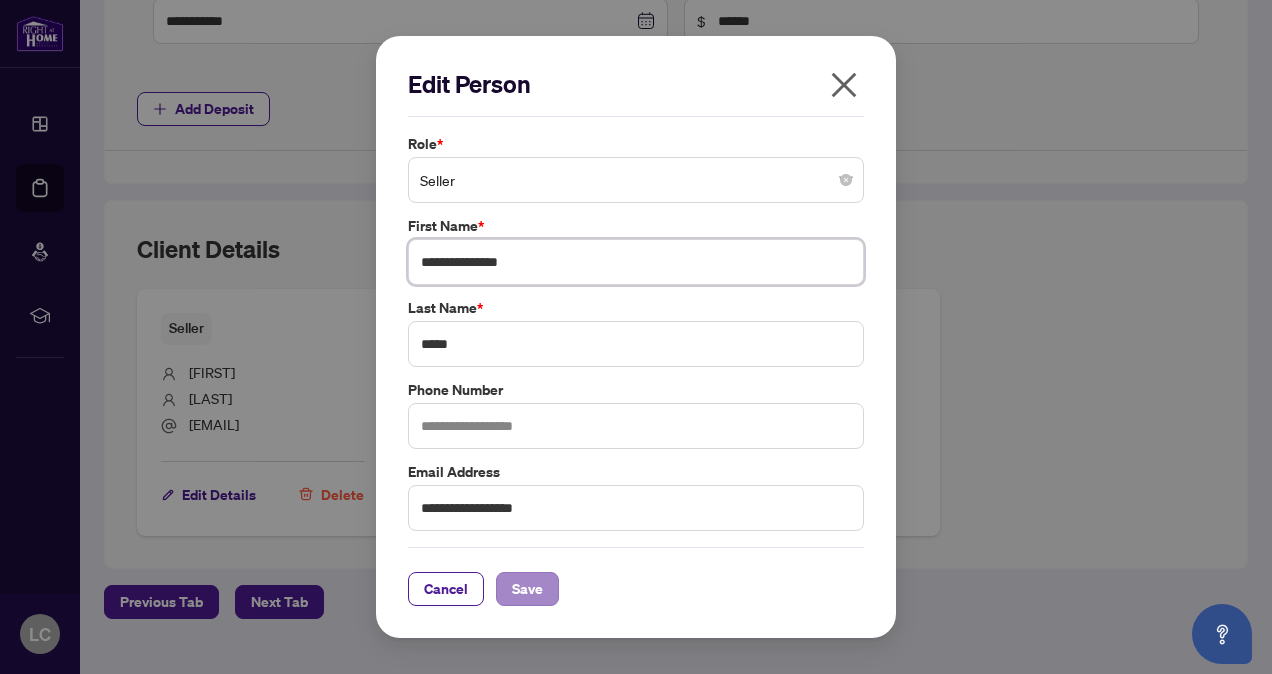 type on "**********" 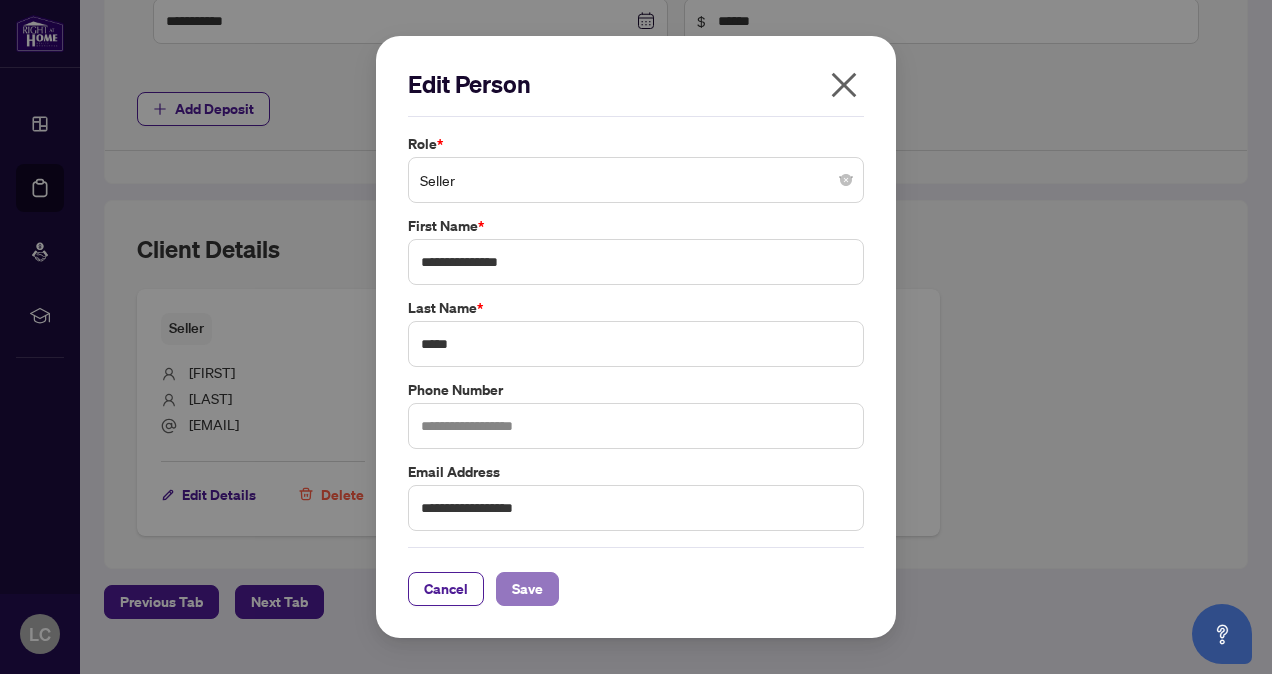 click on "Save" at bounding box center [527, 589] 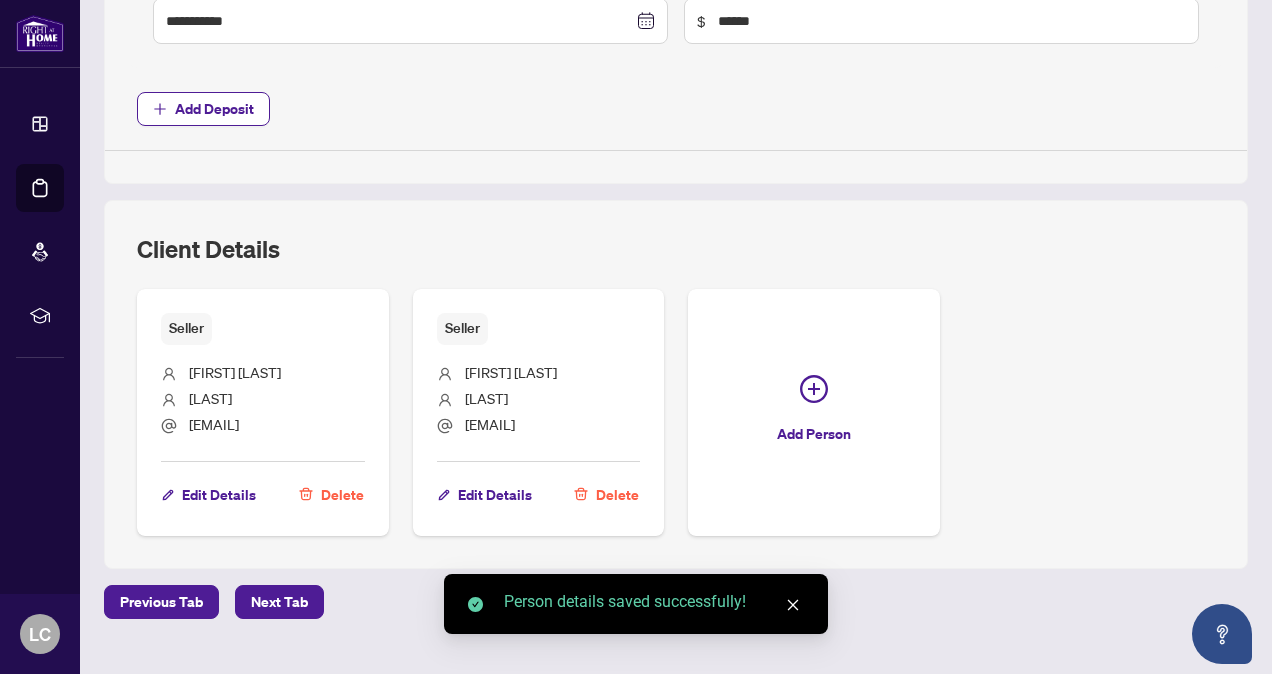 scroll, scrollTop: 1102, scrollLeft: 0, axis: vertical 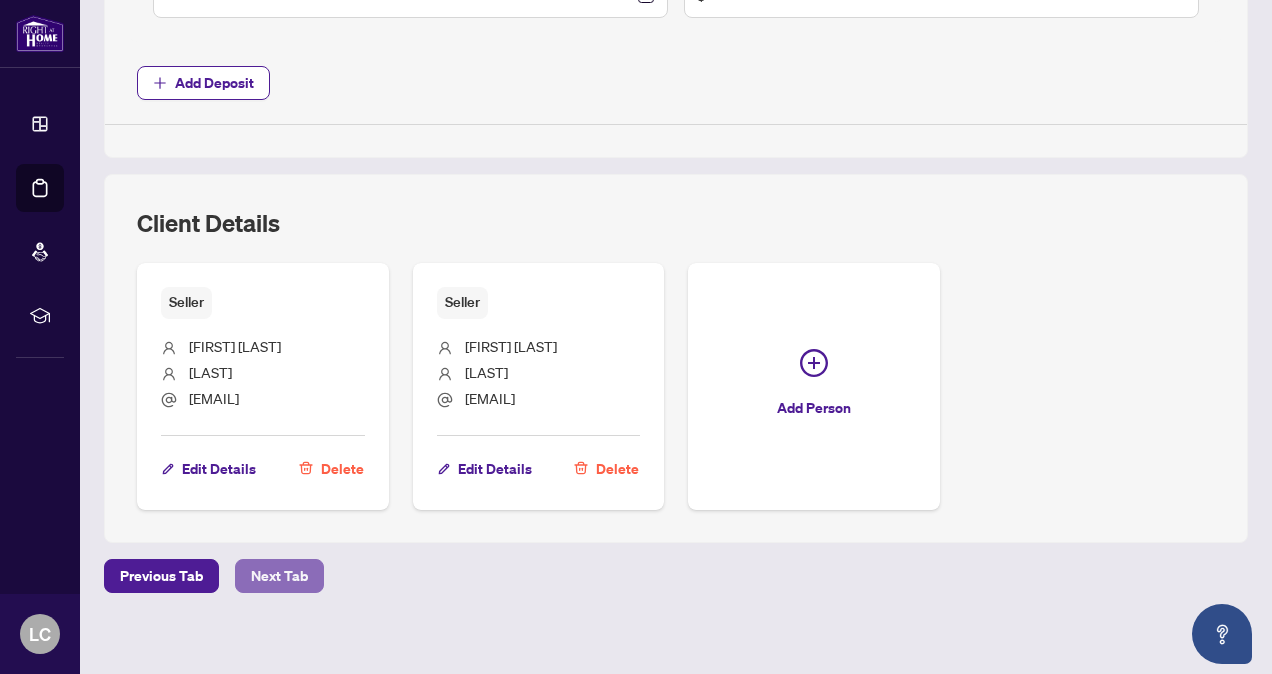 click on "Next Tab" at bounding box center [279, 576] 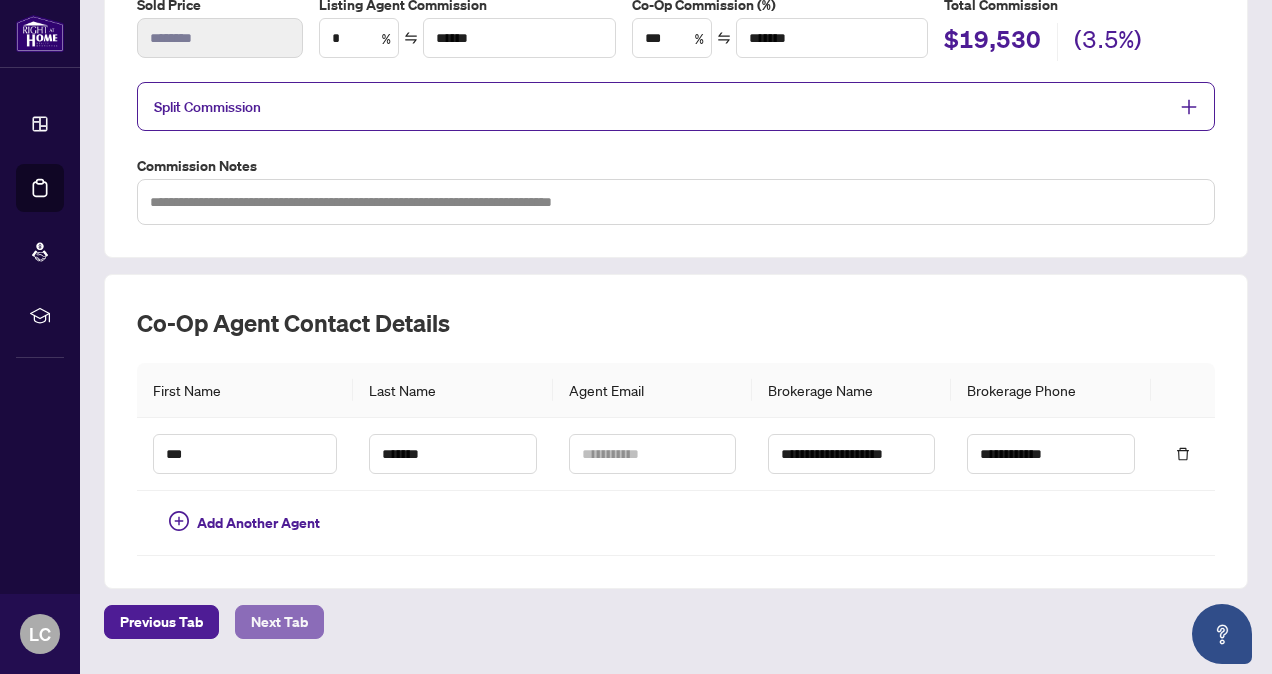 scroll, scrollTop: 418, scrollLeft: 0, axis: vertical 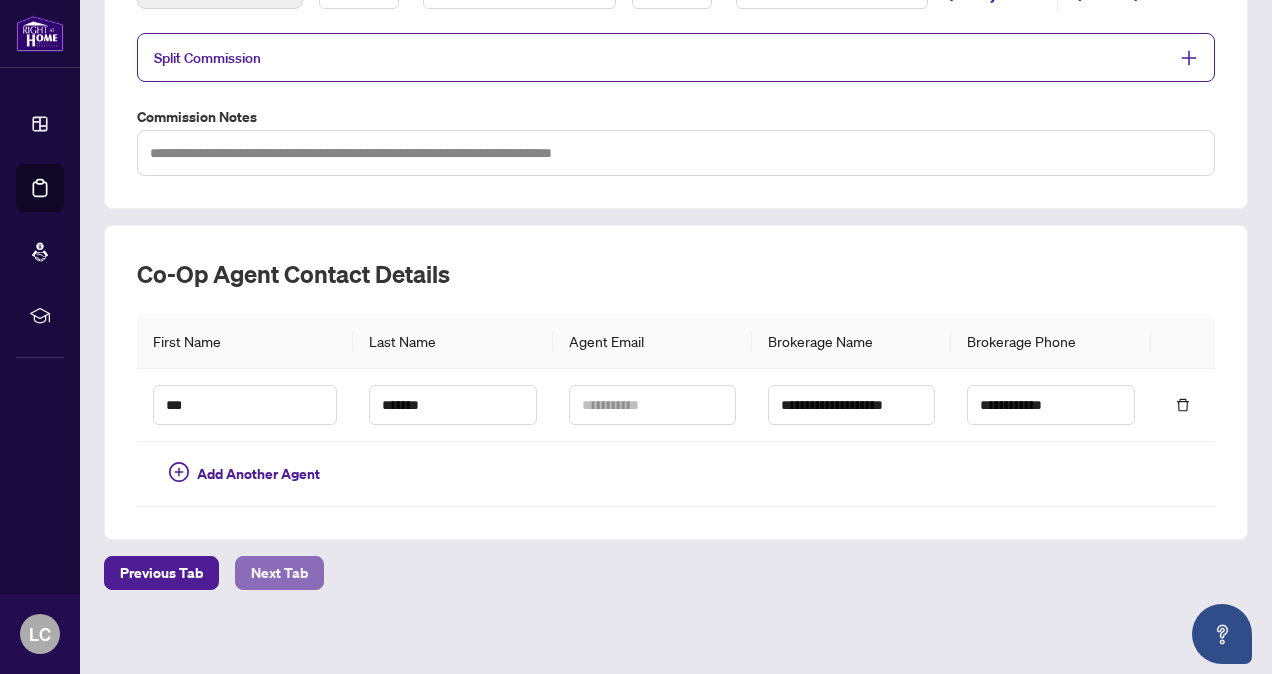 click on "Next Tab" at bounding box center (279, 573) 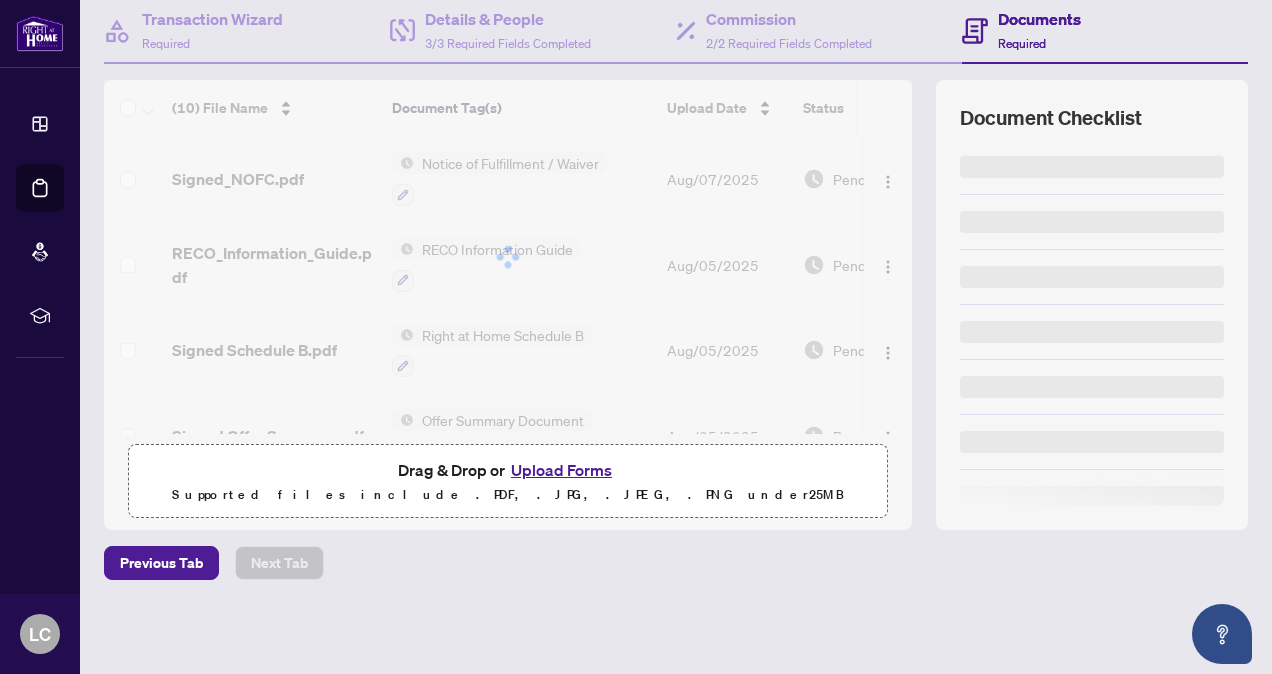 scroll, scrollTop: 0, scrollLeft: 0, axis: both 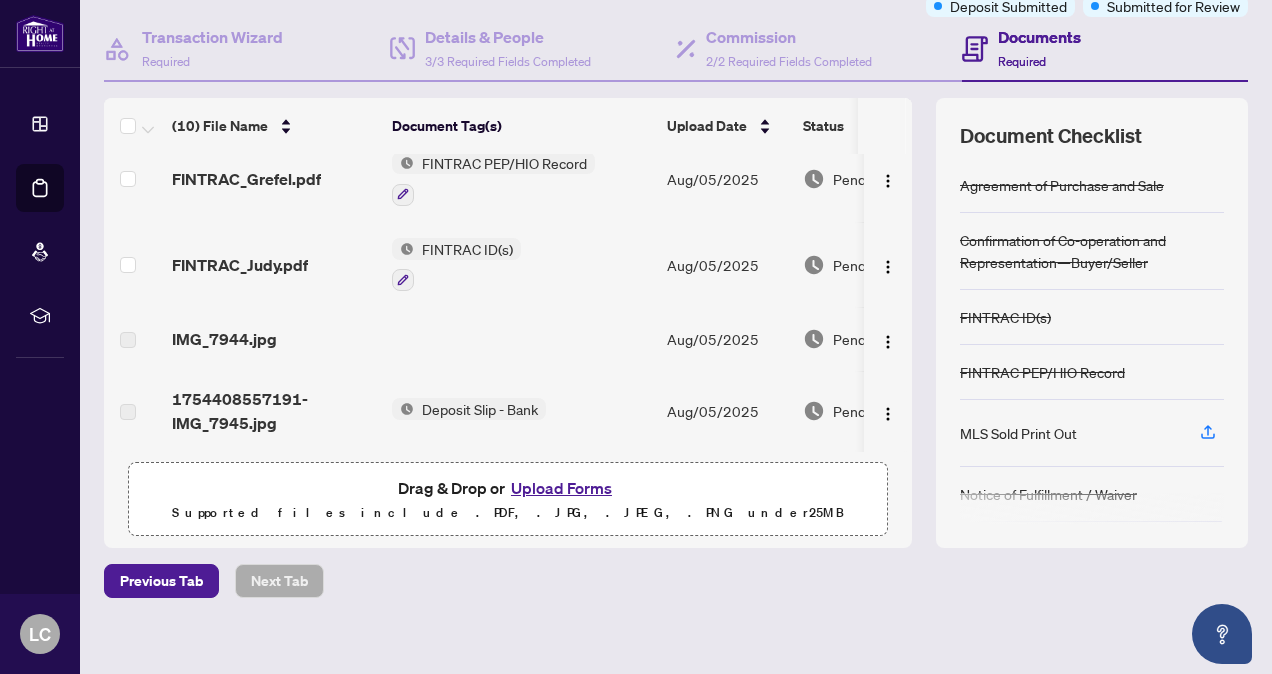 click on "Upload Forms" at bounding box center (561, 488) 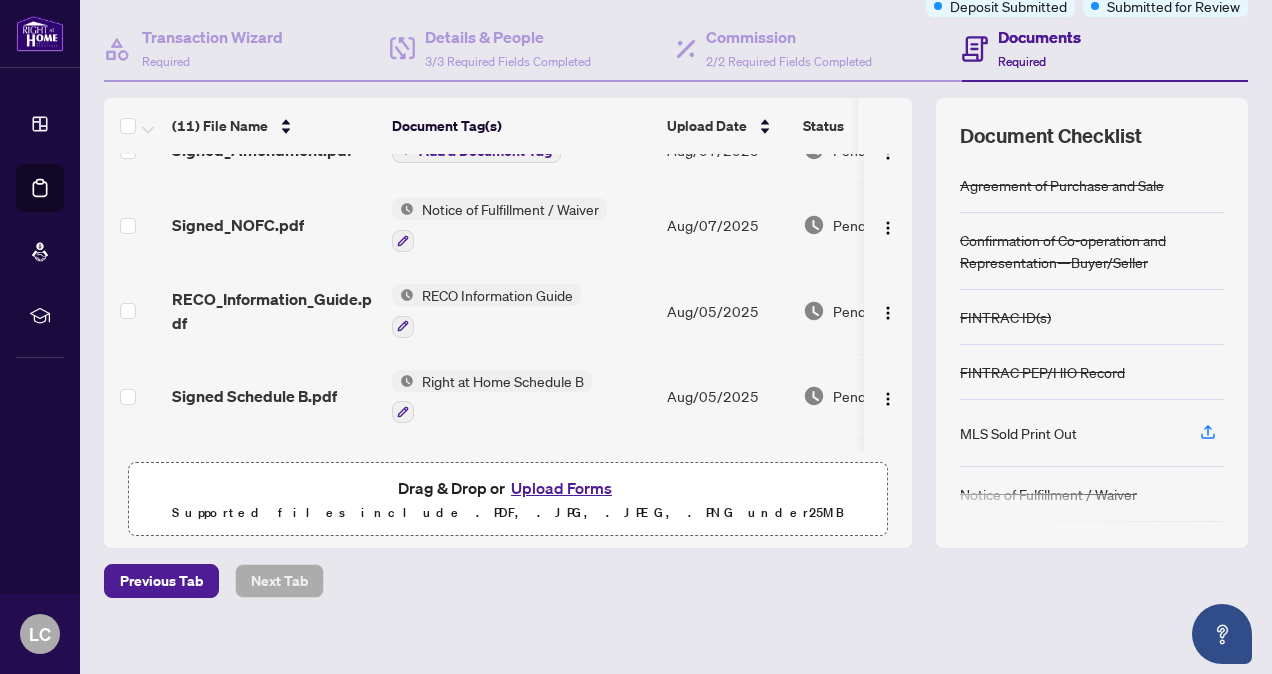scroll, scrollTop: 0, scrollLeft: 0, axis: both 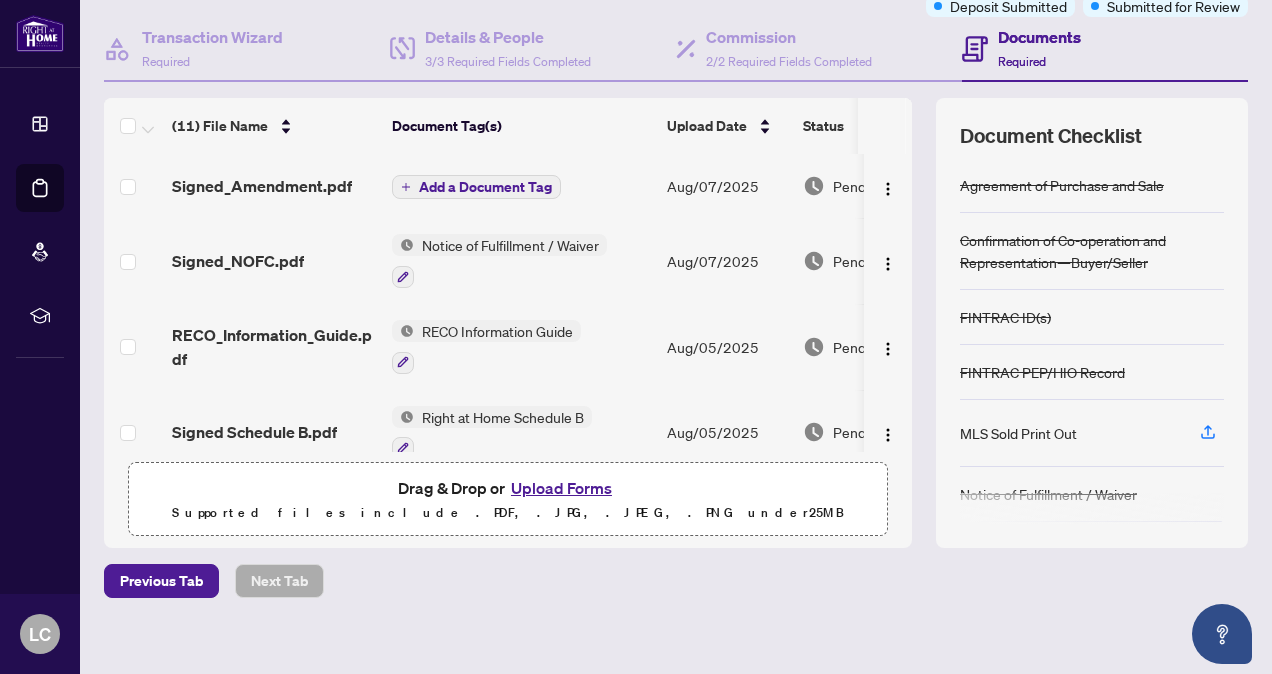 click on "Add a Document Tag" at bounding box center (485, 187) 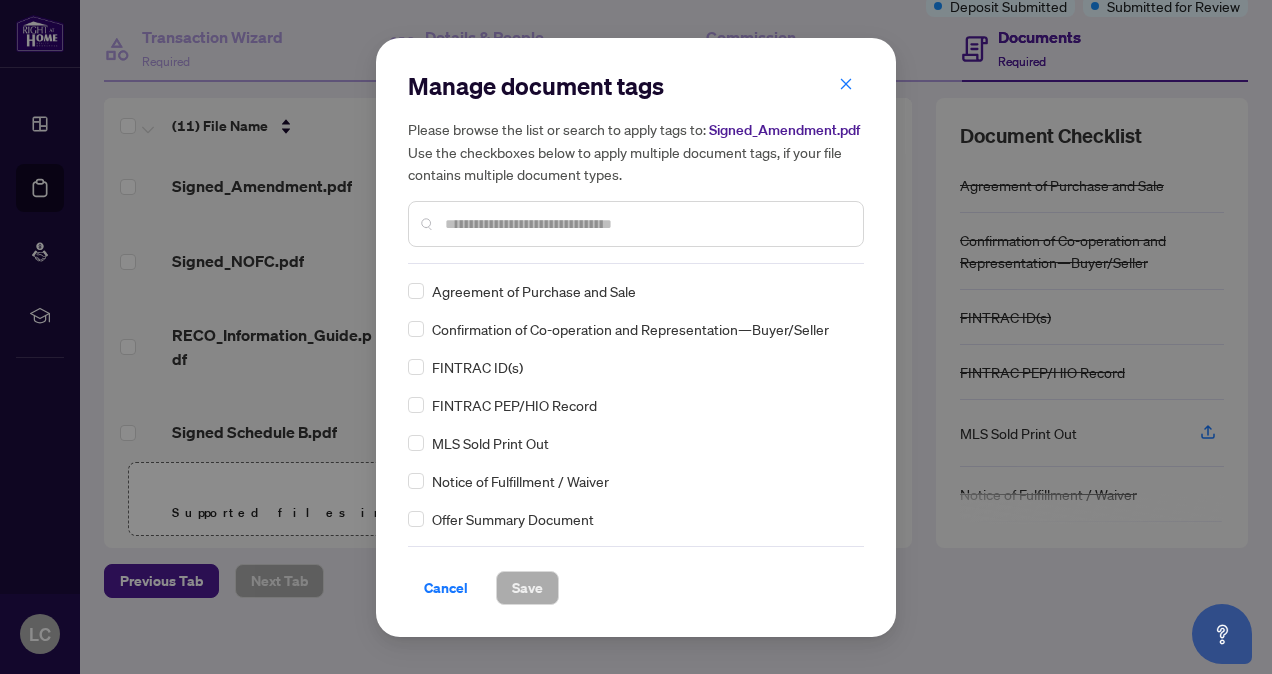 click at bounding box center (646, 224) 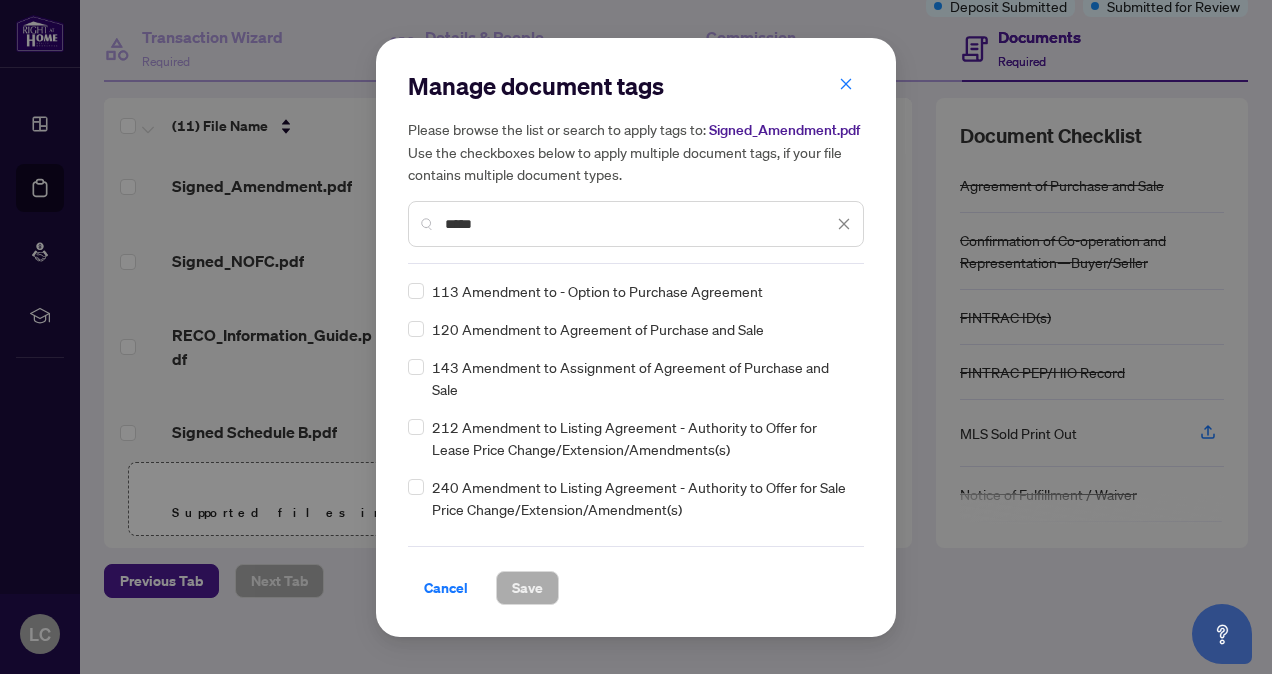 type on "*****" 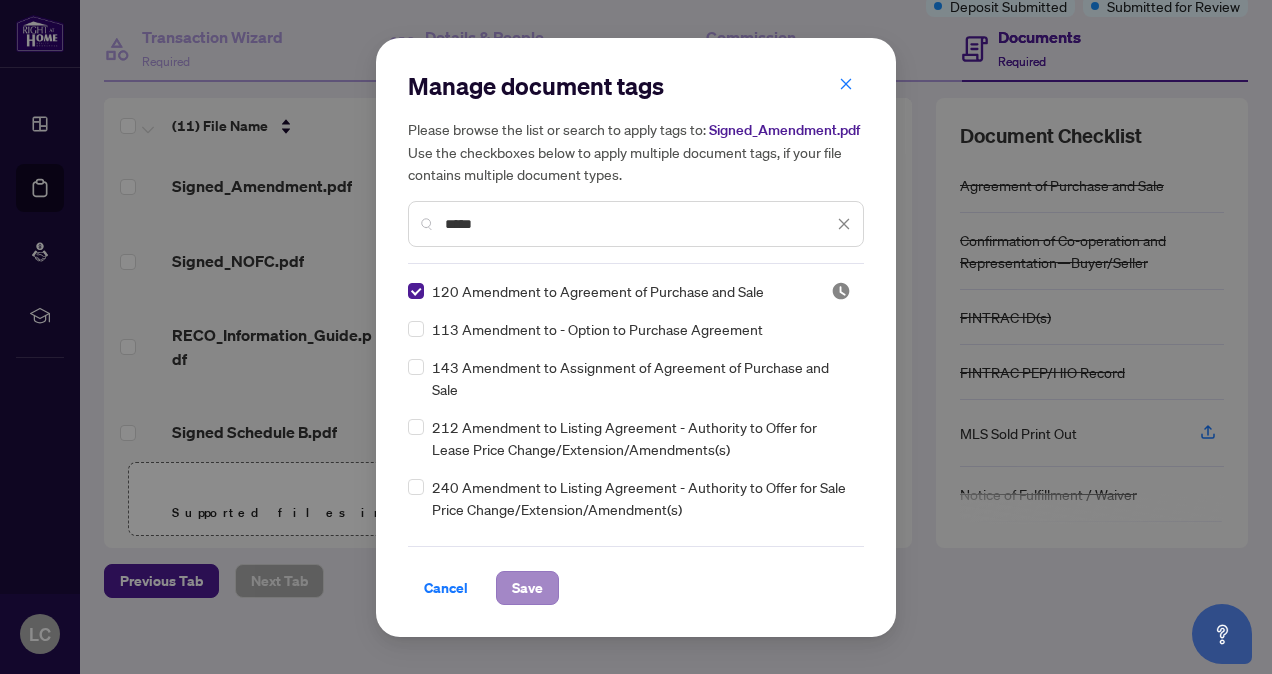 click on "Save" at bounding box center (527, 588) 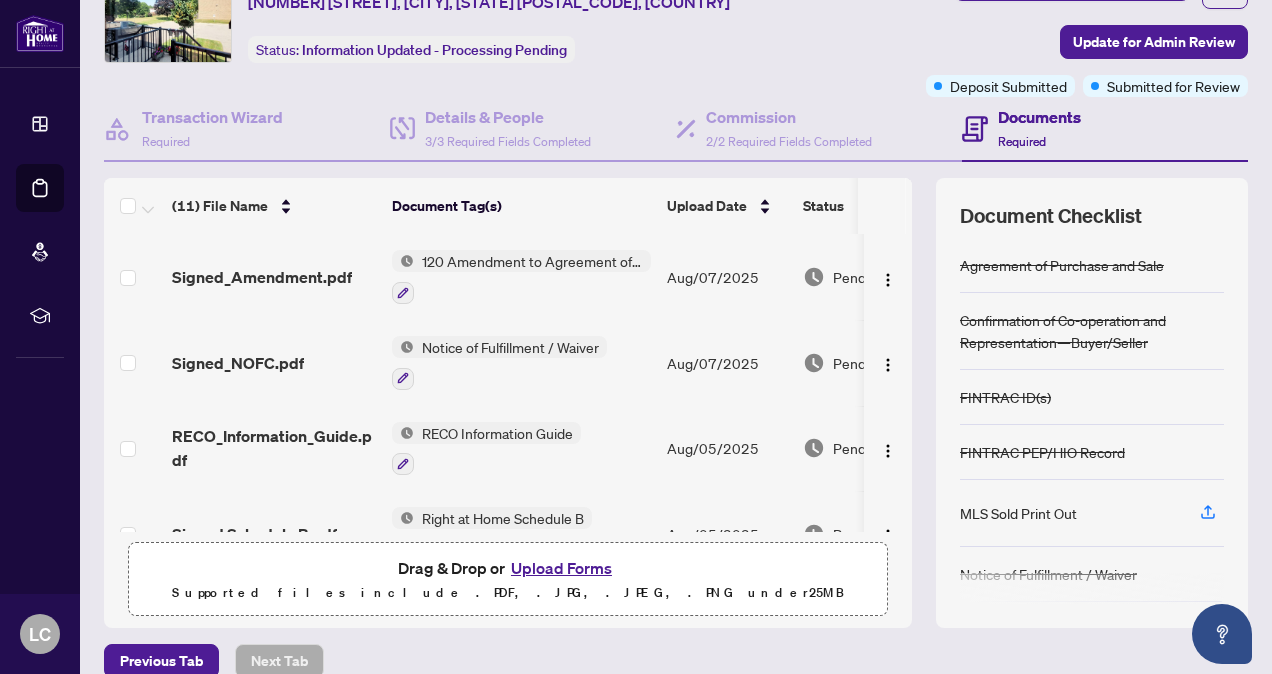 scroll, scrollTop: 96, scrollLeft: 0, axis: vertical 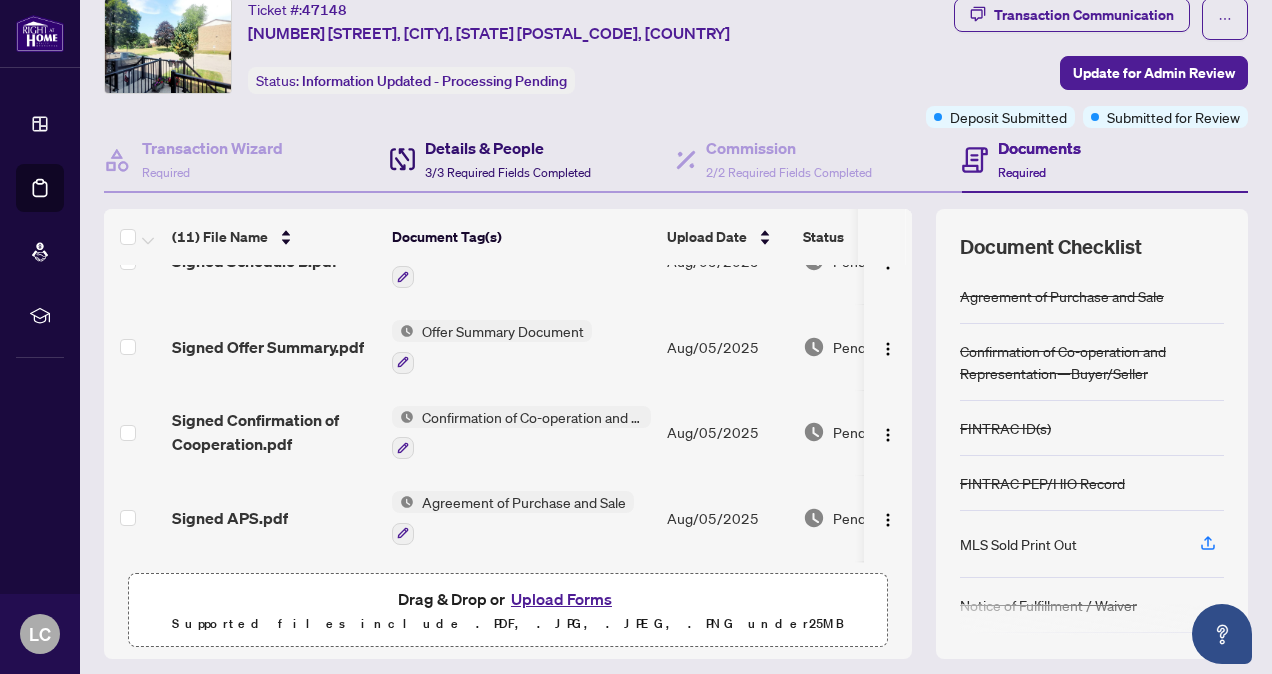 click on "Details & People" at bounding box center (508, 148) 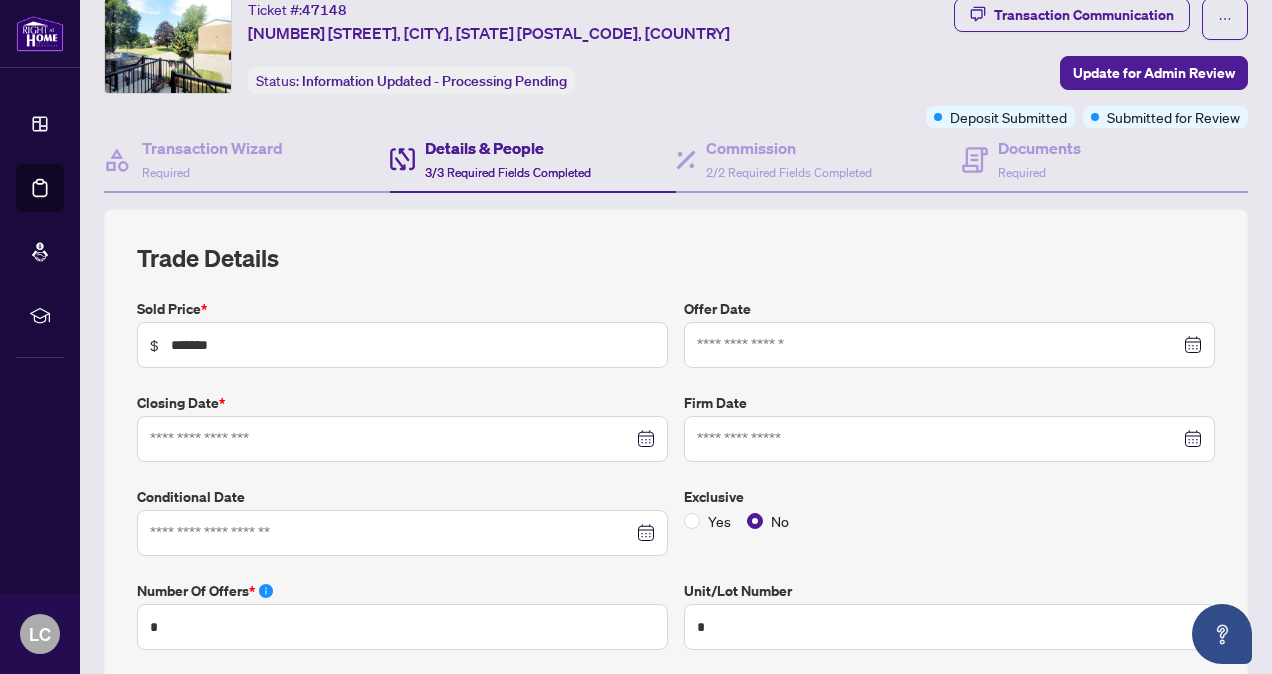 type on "**********" 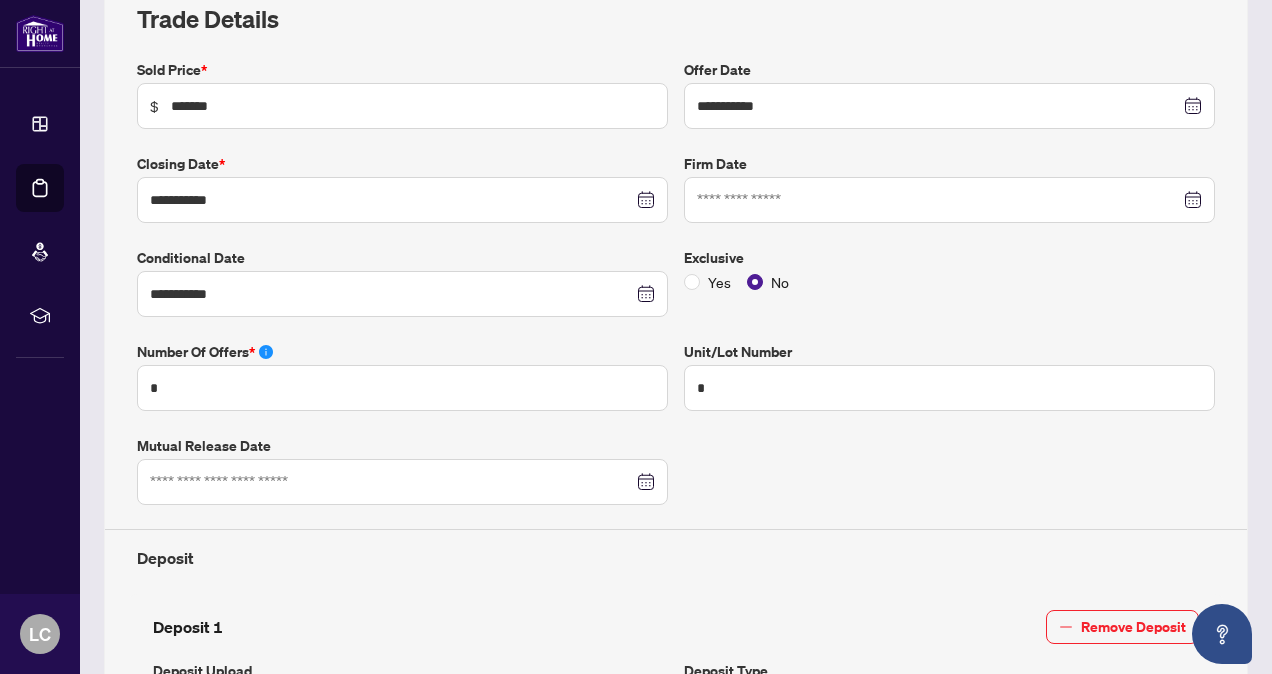 scroll, scrollTop: 306, scrollLeft: 0, axis: vertical 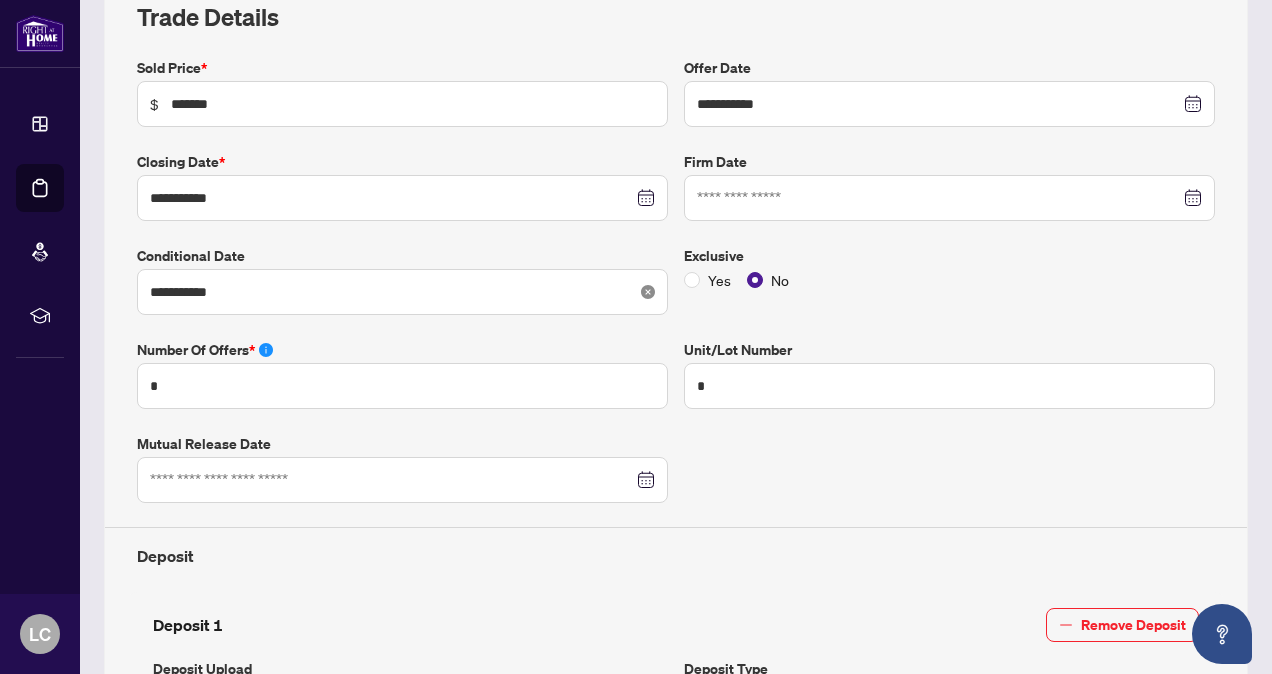 click 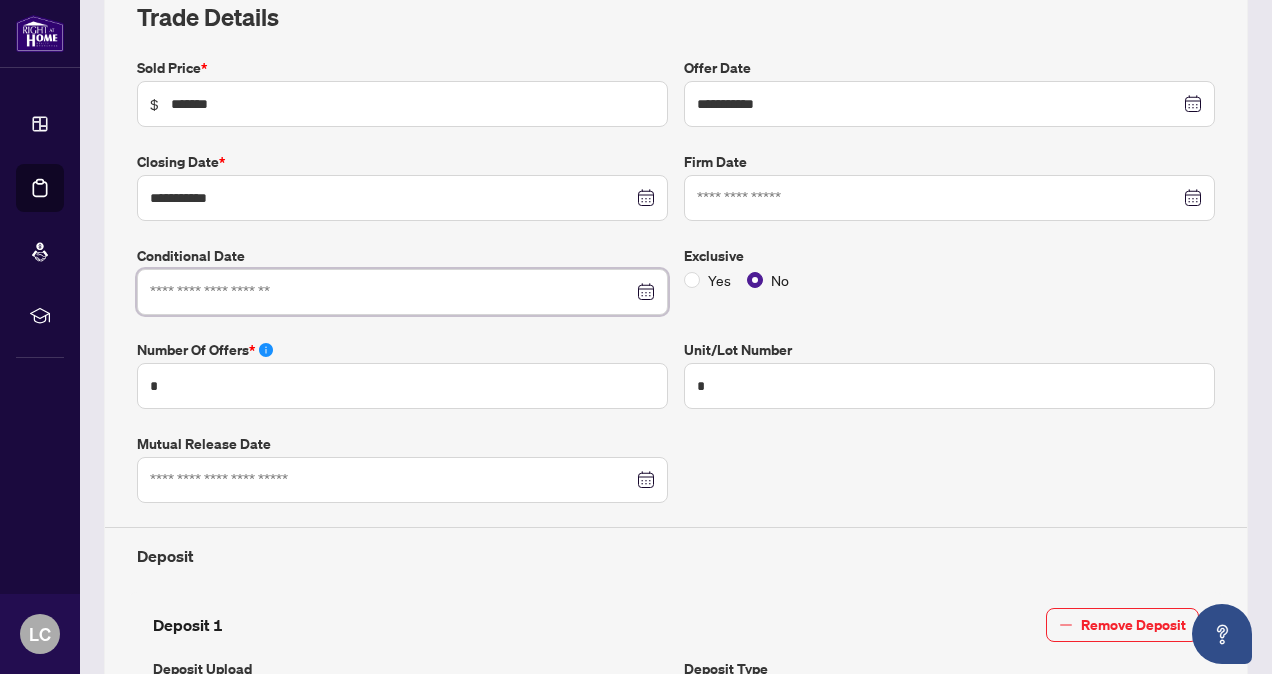 click at bounding box center [391, 292] 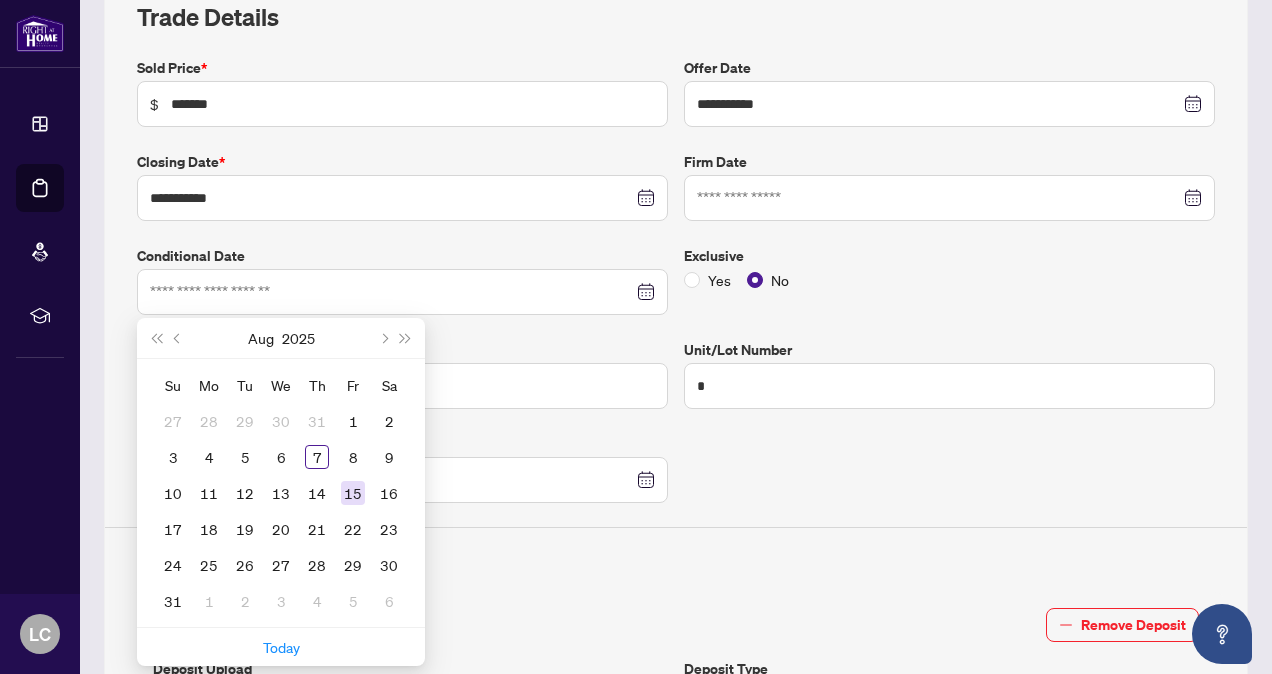 click on "15" at bounding box center (353, 493) 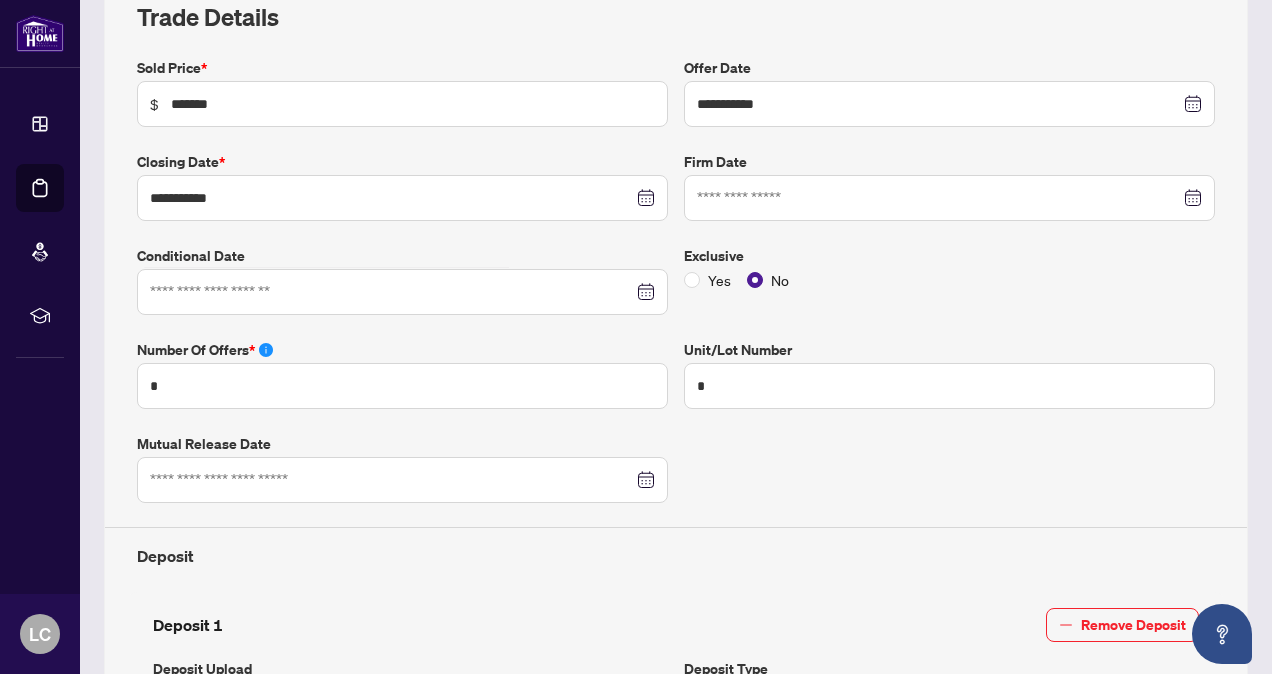 type on "**********" 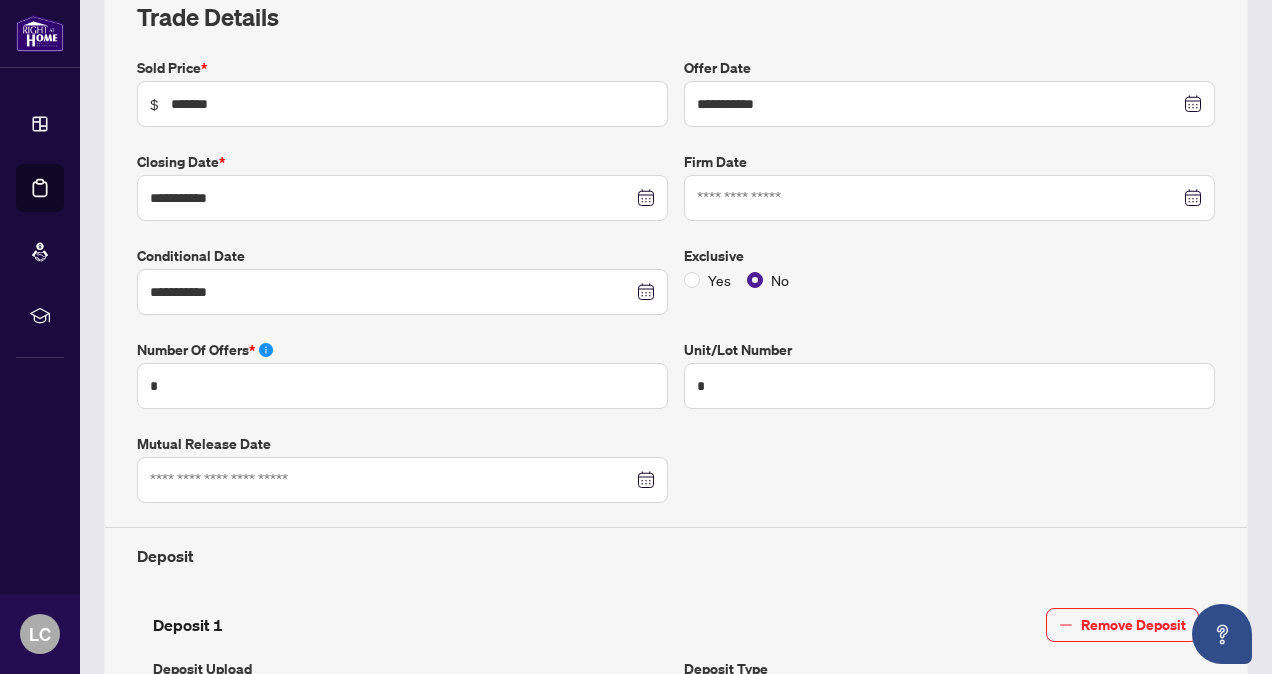 click on "**********" at bounding box center (676, 489) 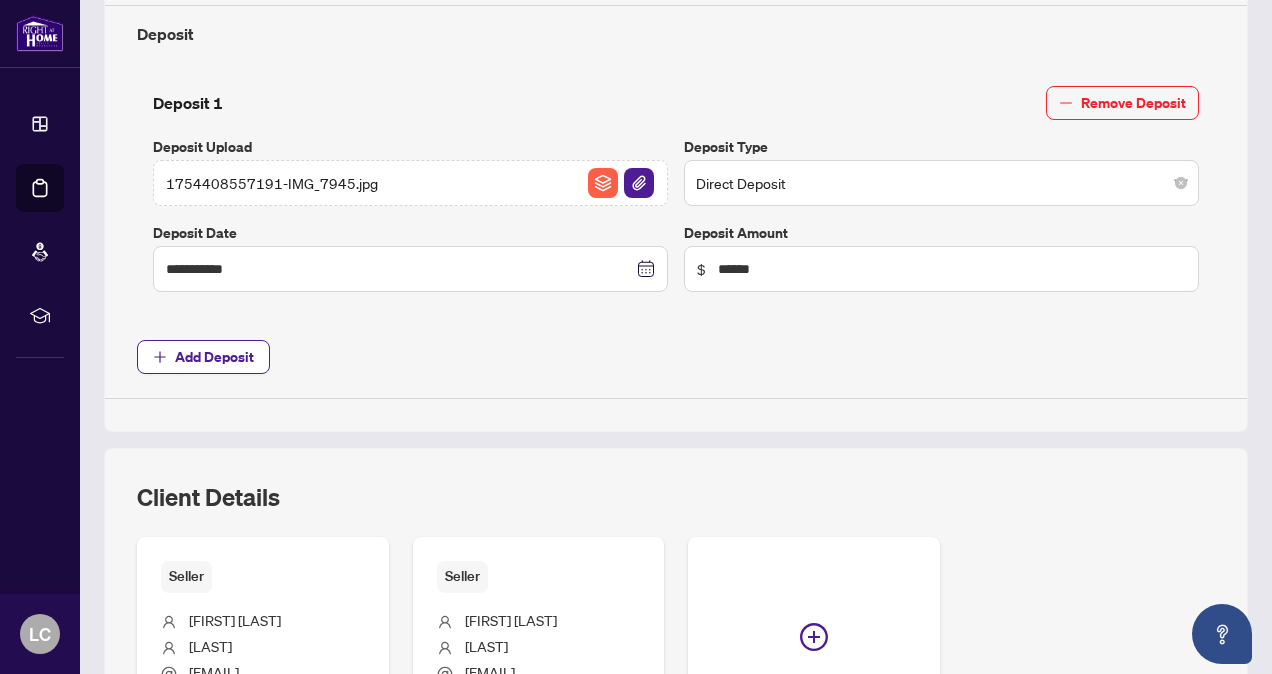 scroll, scrollTop: 829, scrollLeft: 0, axis: vertical 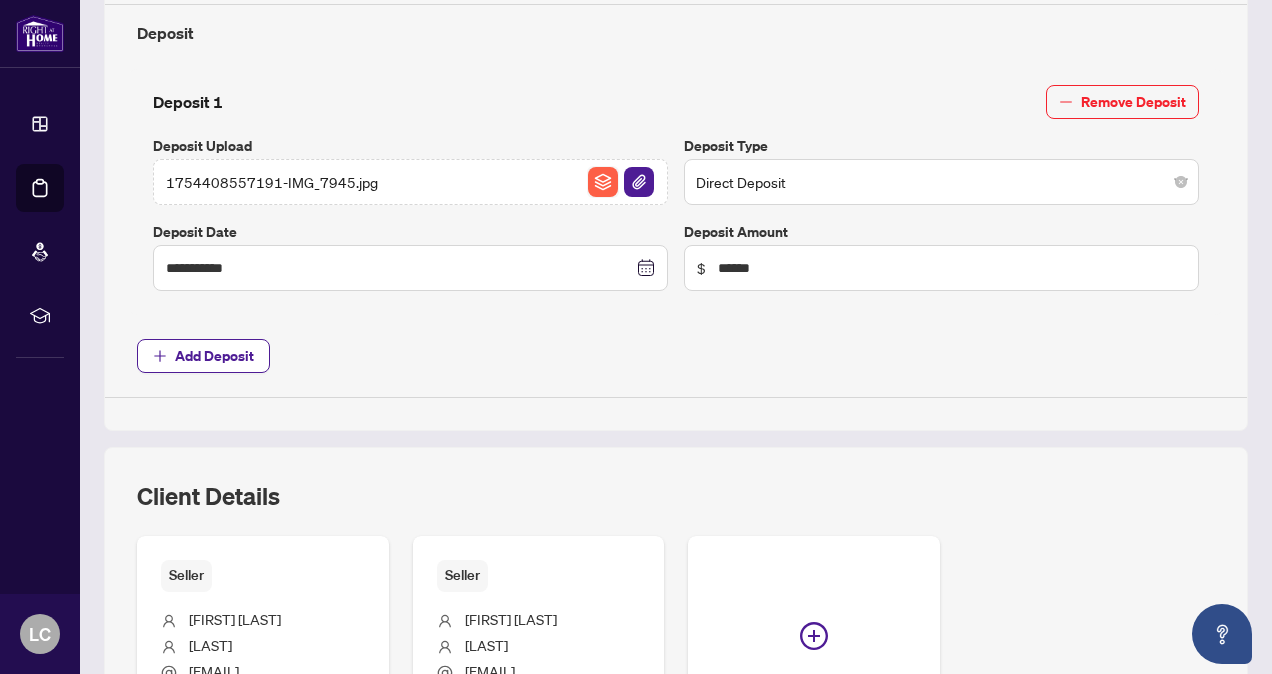 click at bounding box center [603, 182] 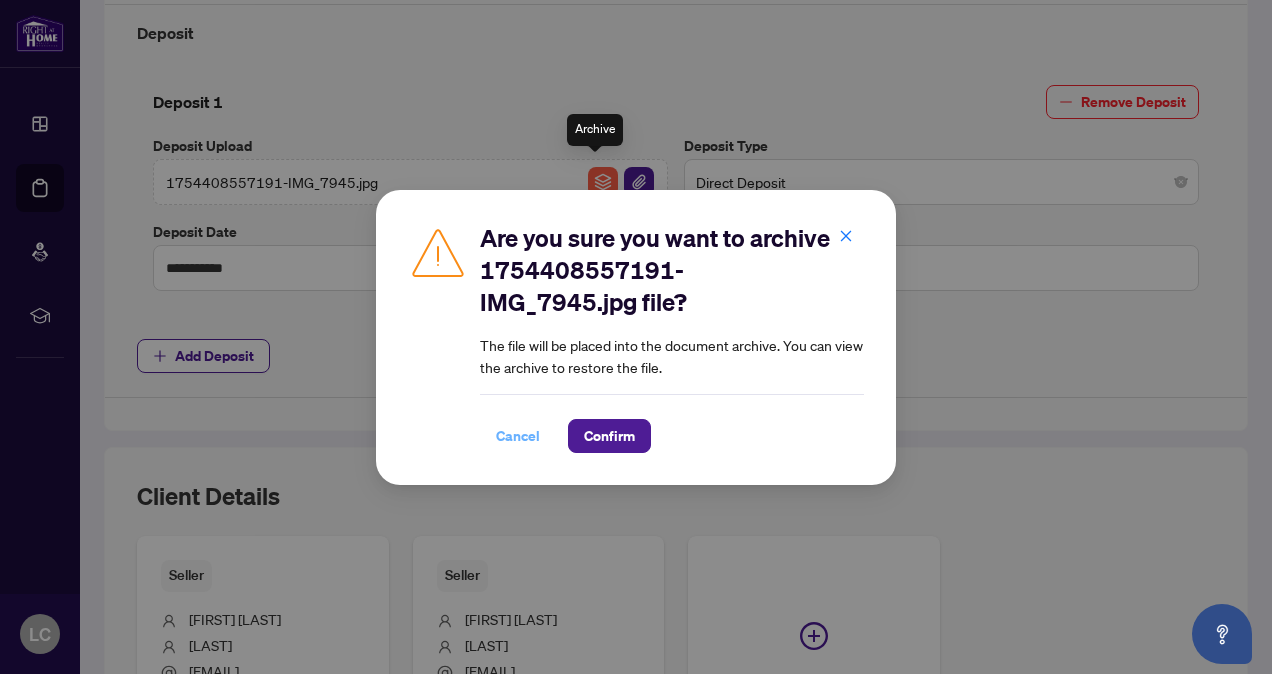 click on "Cancel" at bounding box center (518, 436) 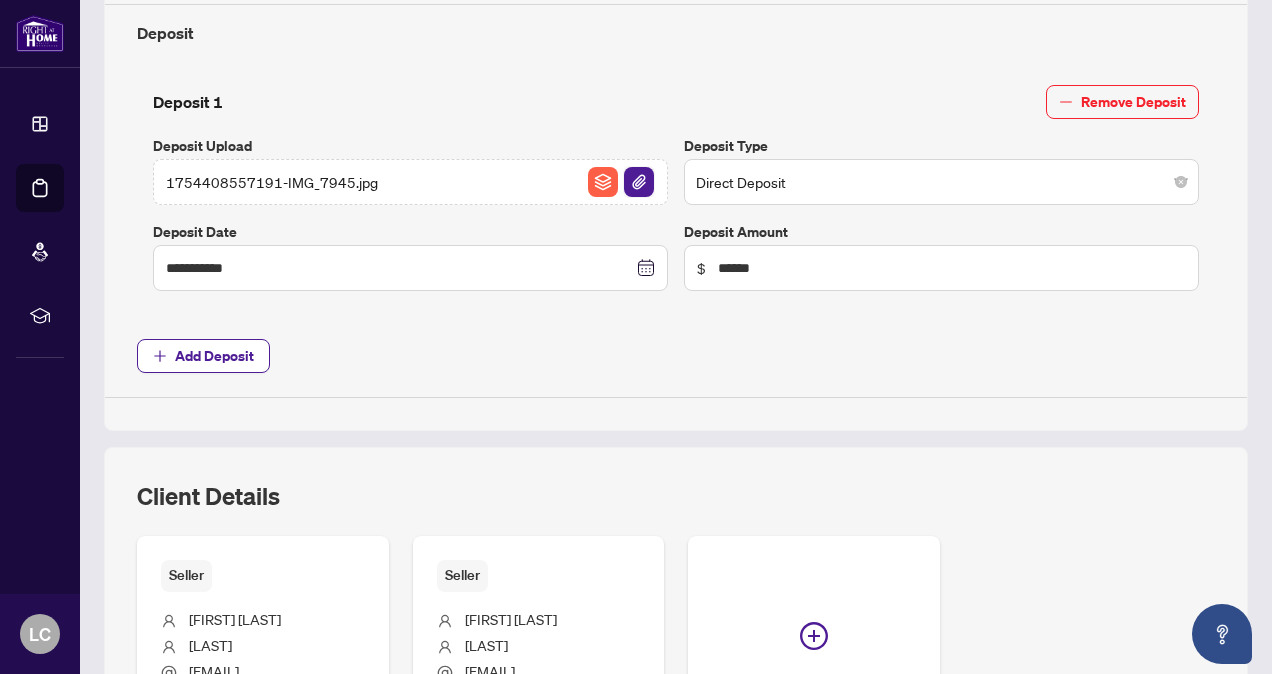 click at bounding box center [639, 182] 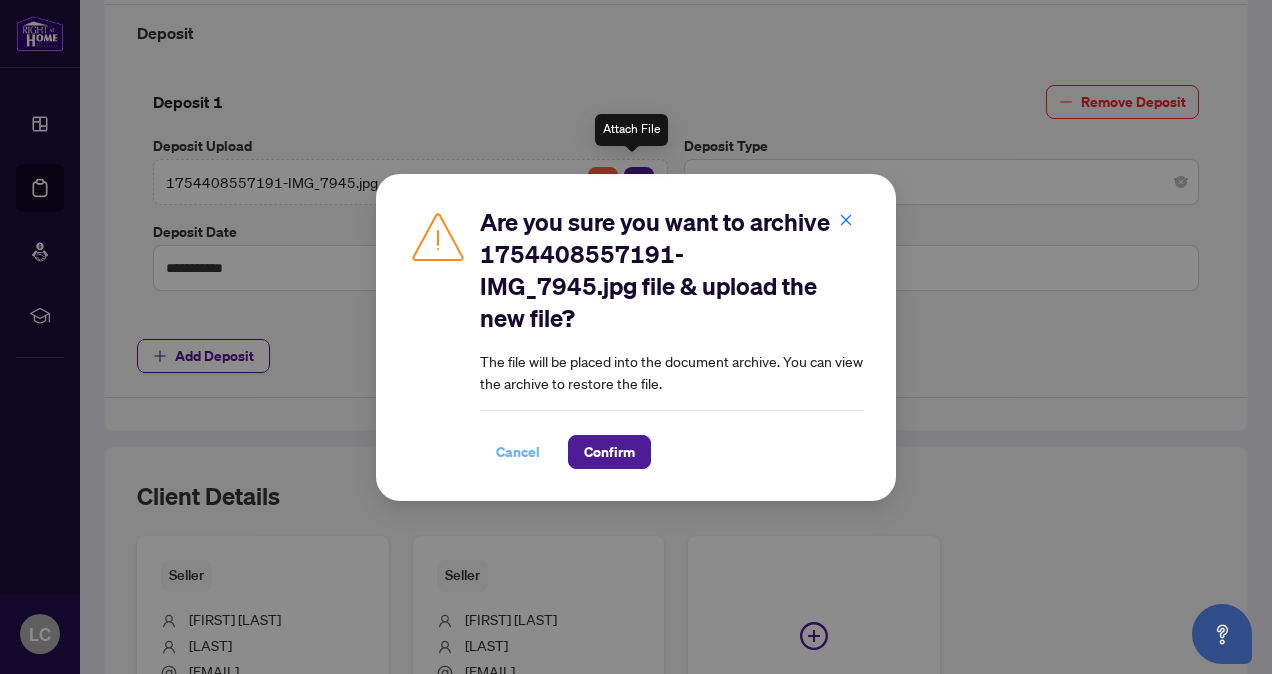 click on "Cancel" at bounding box center (518, 452) 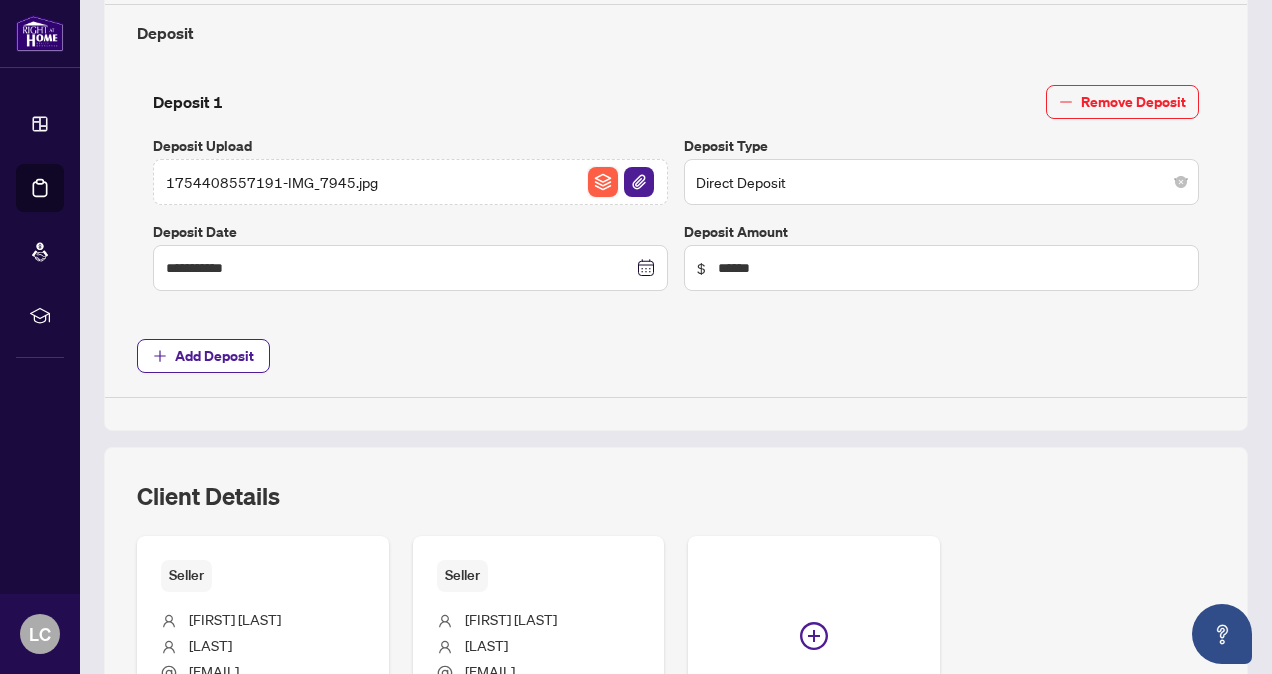 click at bounding box center [603, 182] 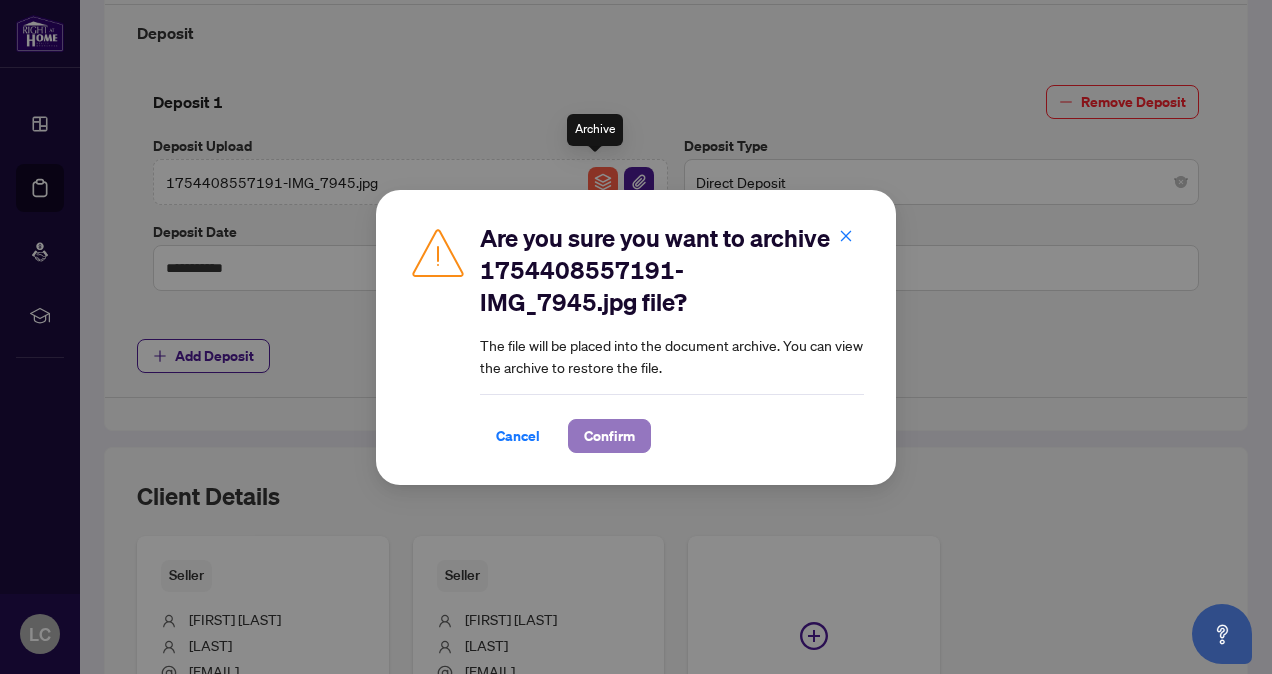 click on "Confirm" at bounding box center [609, 436] 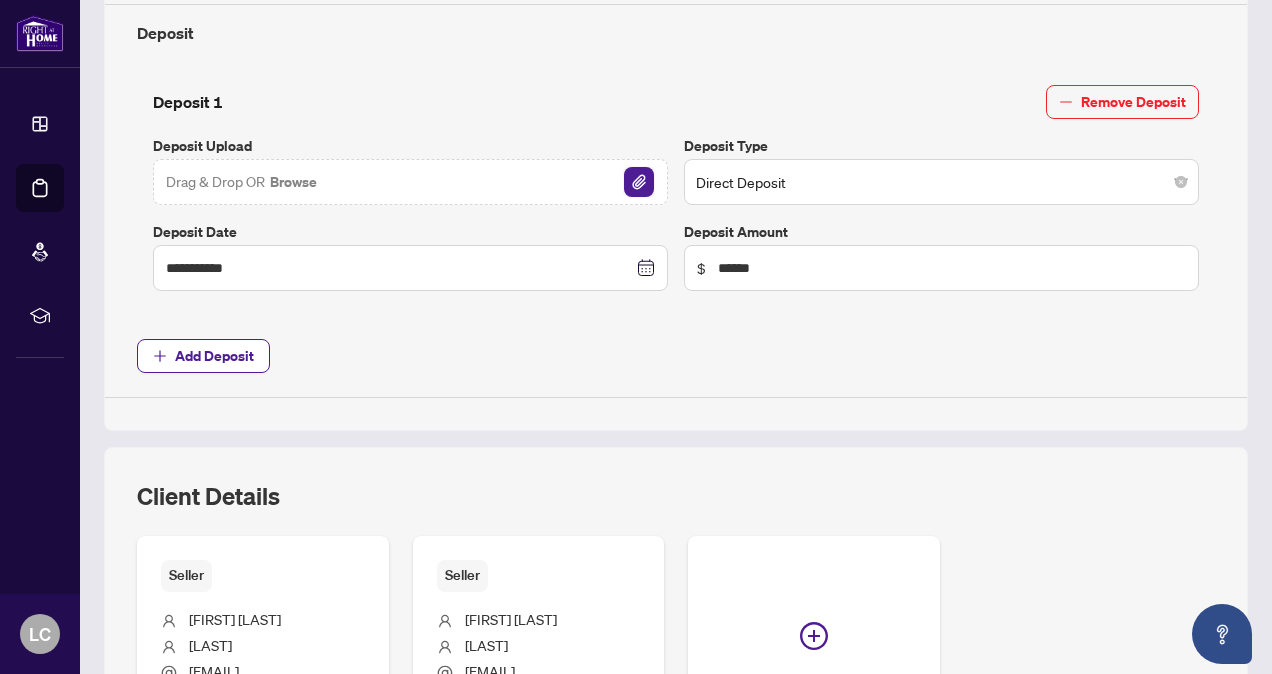 click at bounding box center [639, 182] 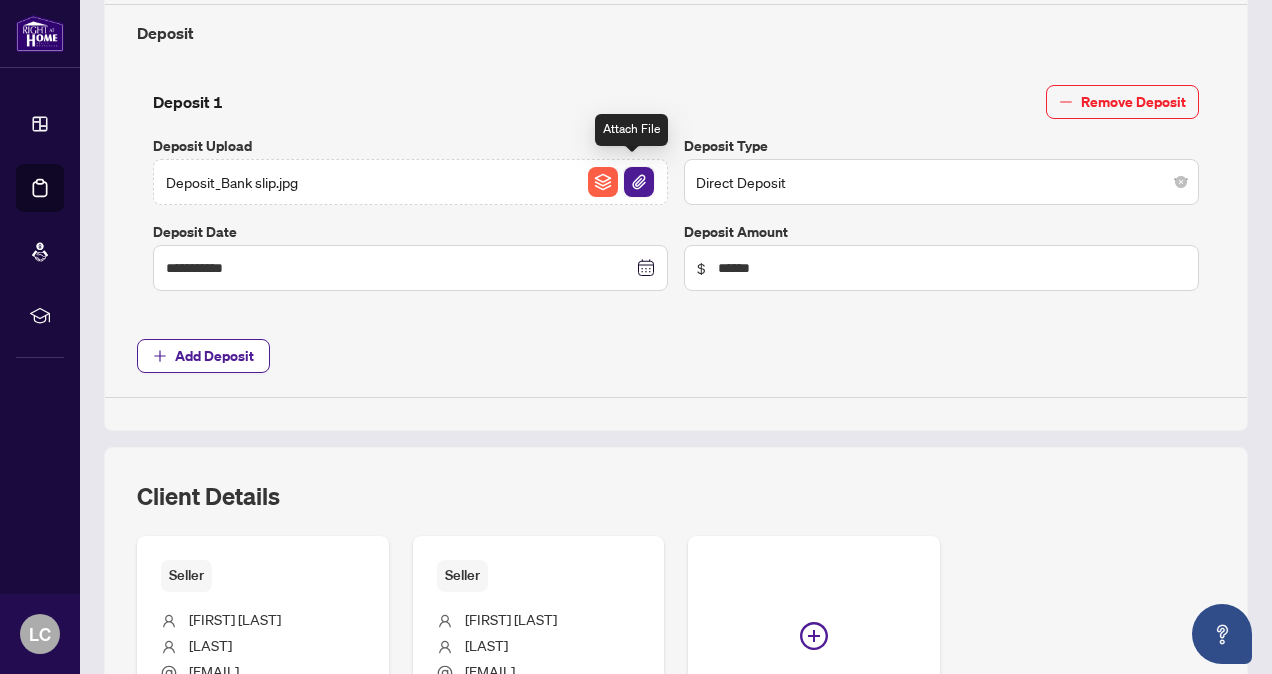 click at bounding box center [639, 182] 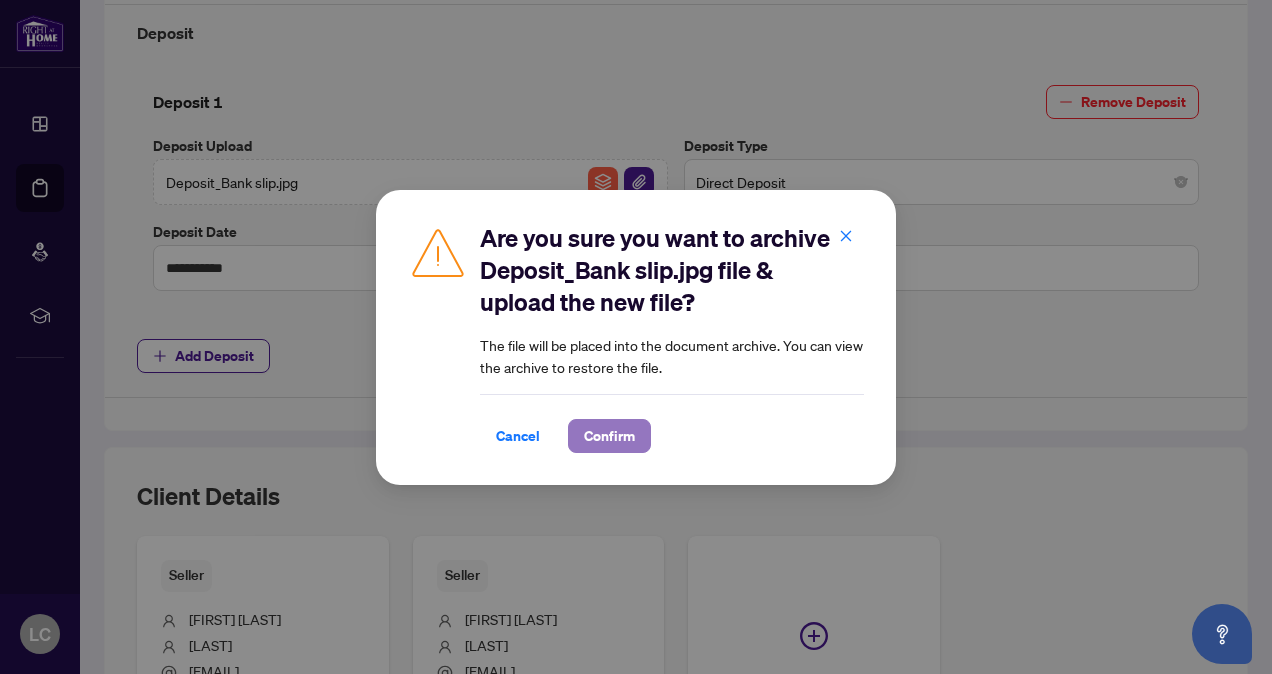 click on "Confirm" at bounding box center [609, 436] 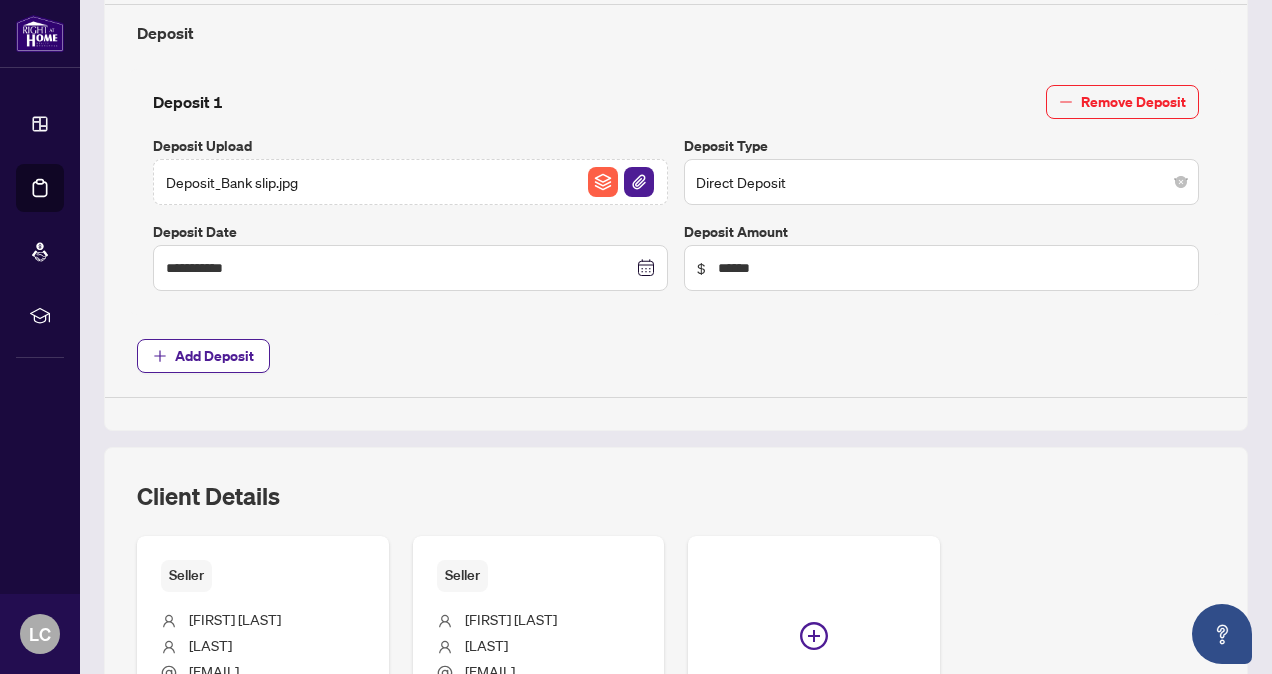 click on "**********" at bounding box center [676, -34] 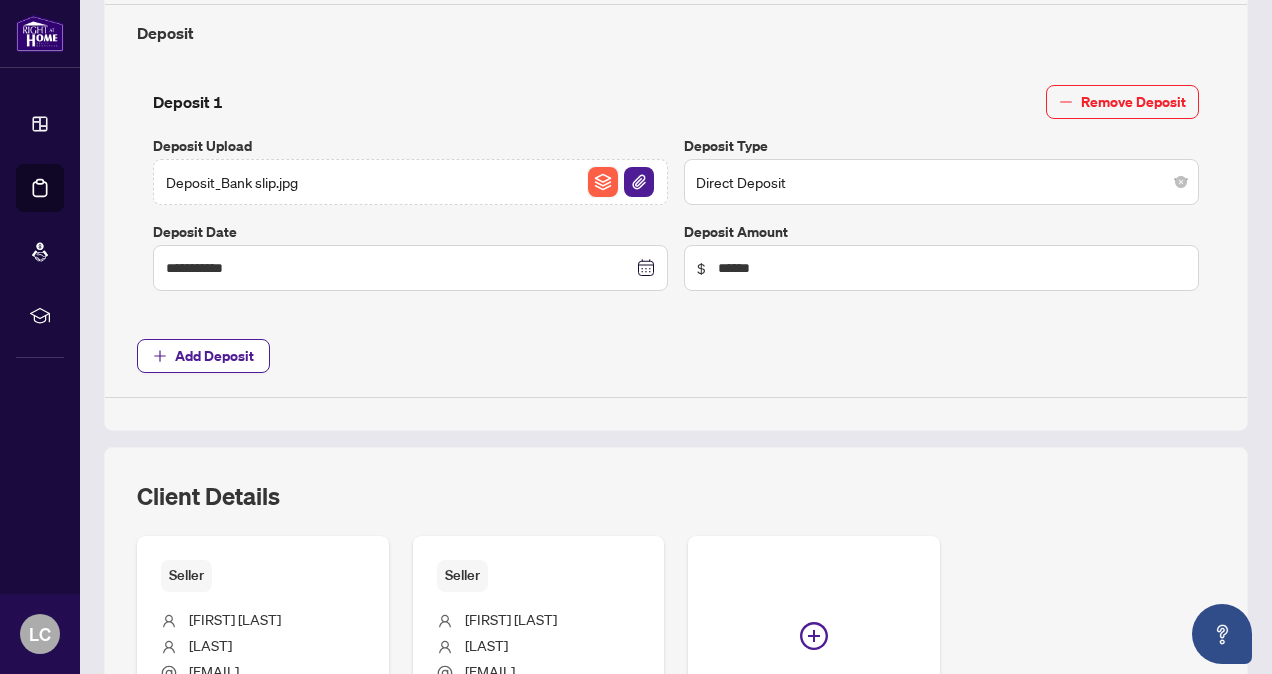 click at bounding box center (603, 182) 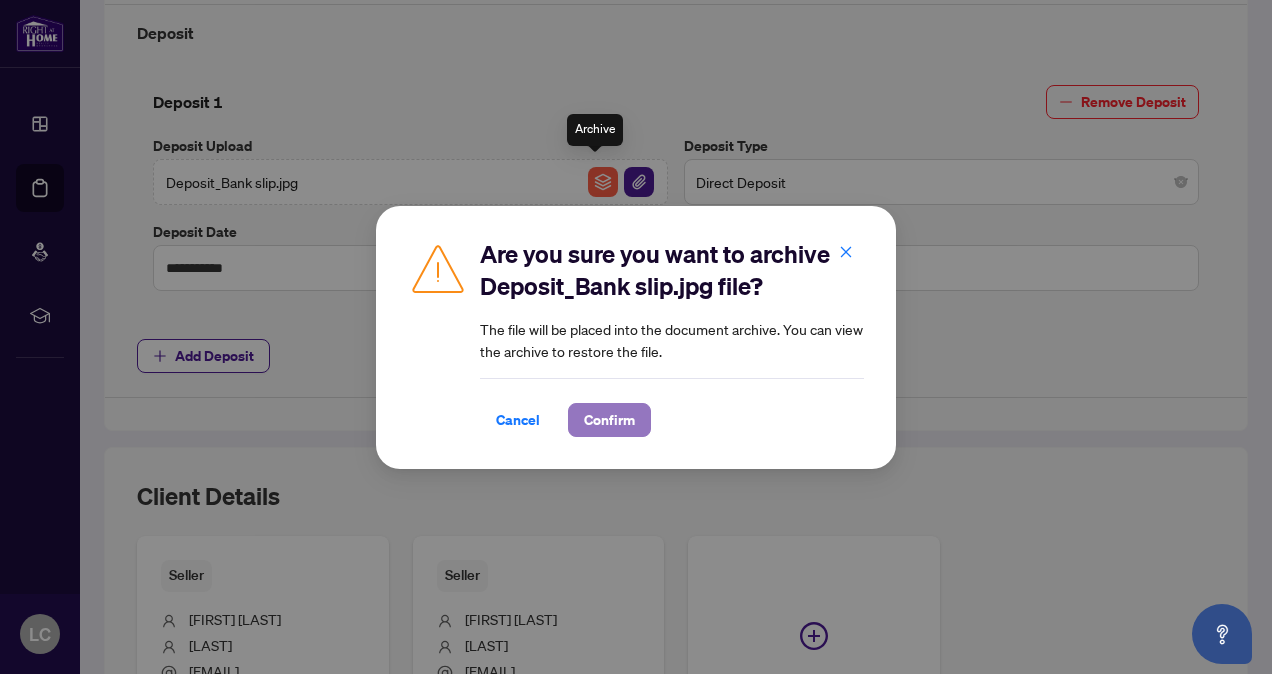 click on "Confirm" at bounding box center [609, 420] 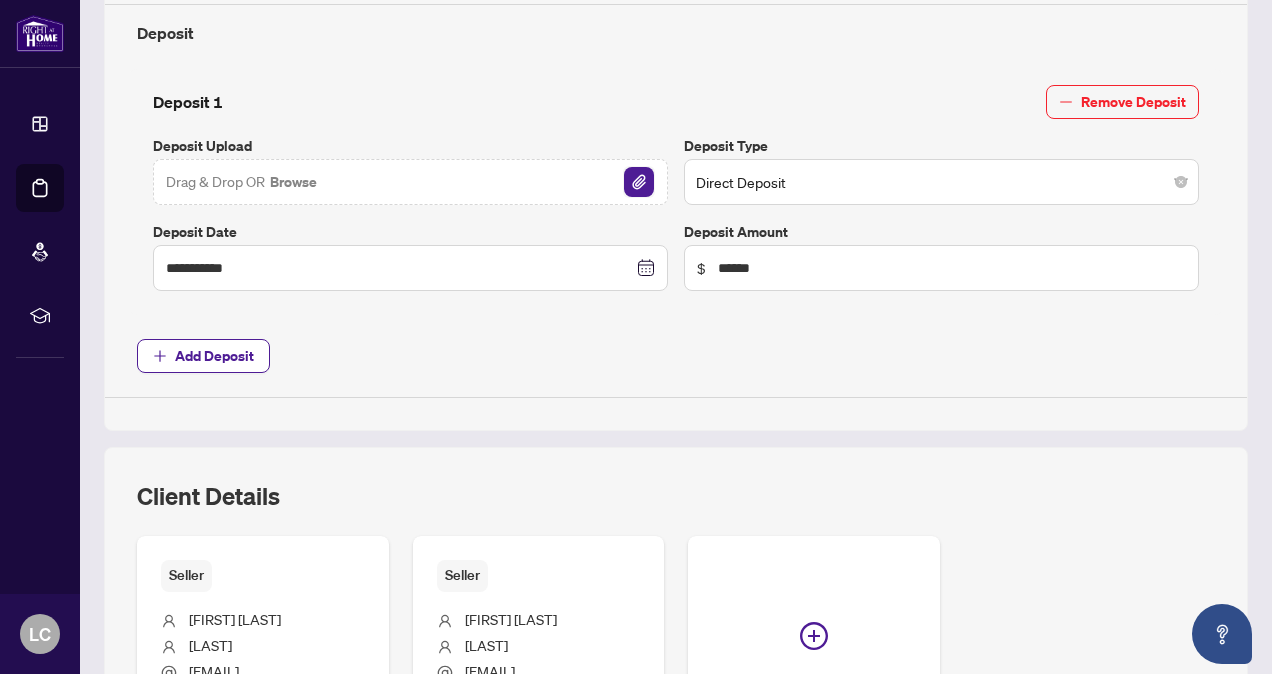 click at bounding box center [639, 182] 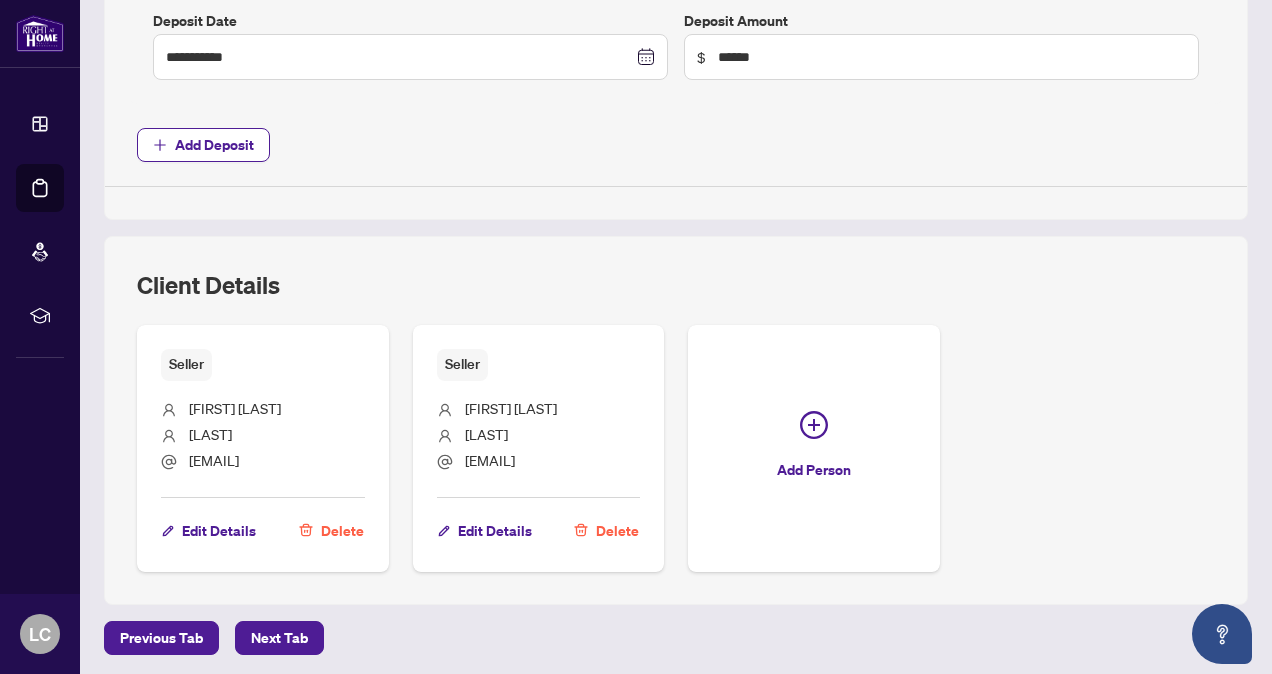 scroll, scrollTop: 1102, scrollLeft: 0, axis: vertical 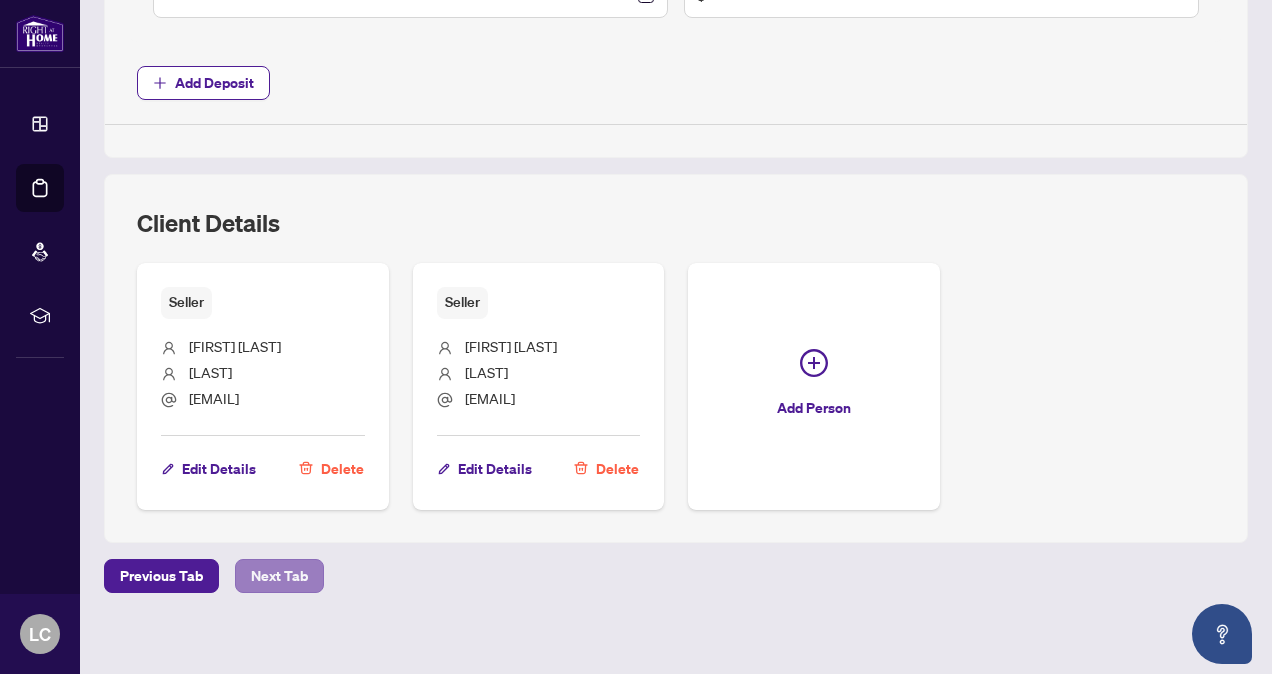 click on "Next Tab" at bounding box center (279, 576) 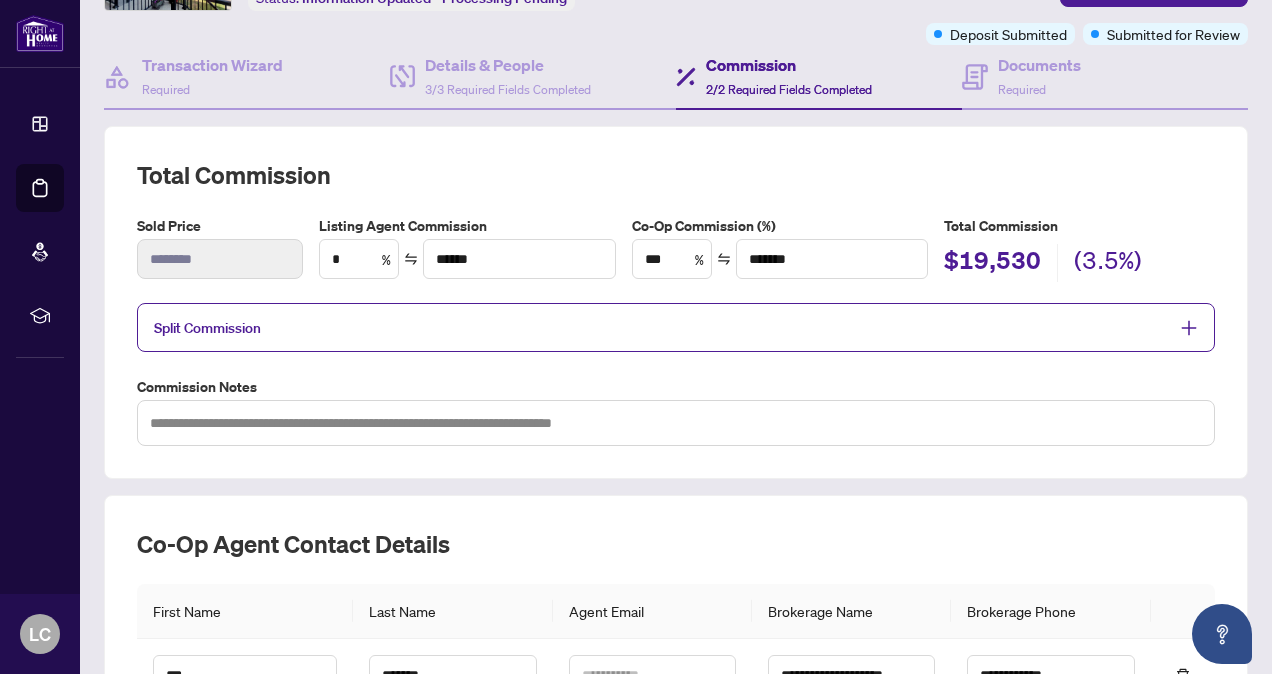 scroll, scrollTop: 0, scrollLeft: 0, axis: both 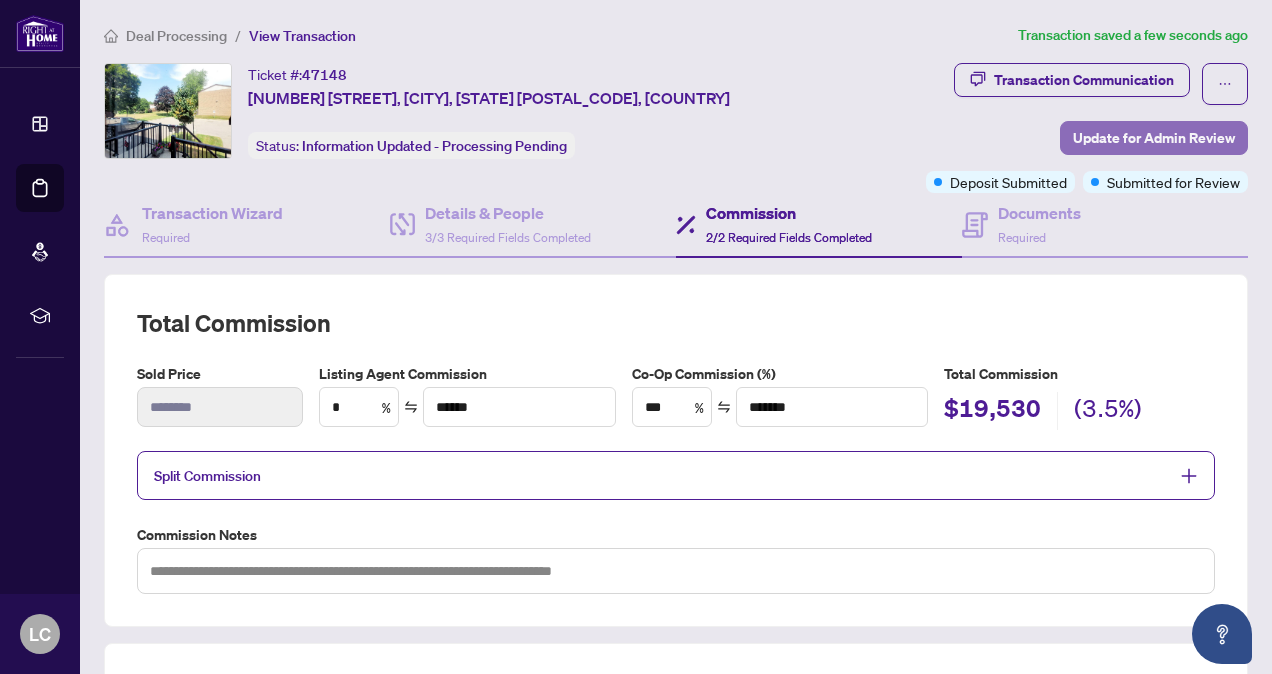click on "Update for Admin Review" at bounding box center [1154, 138] 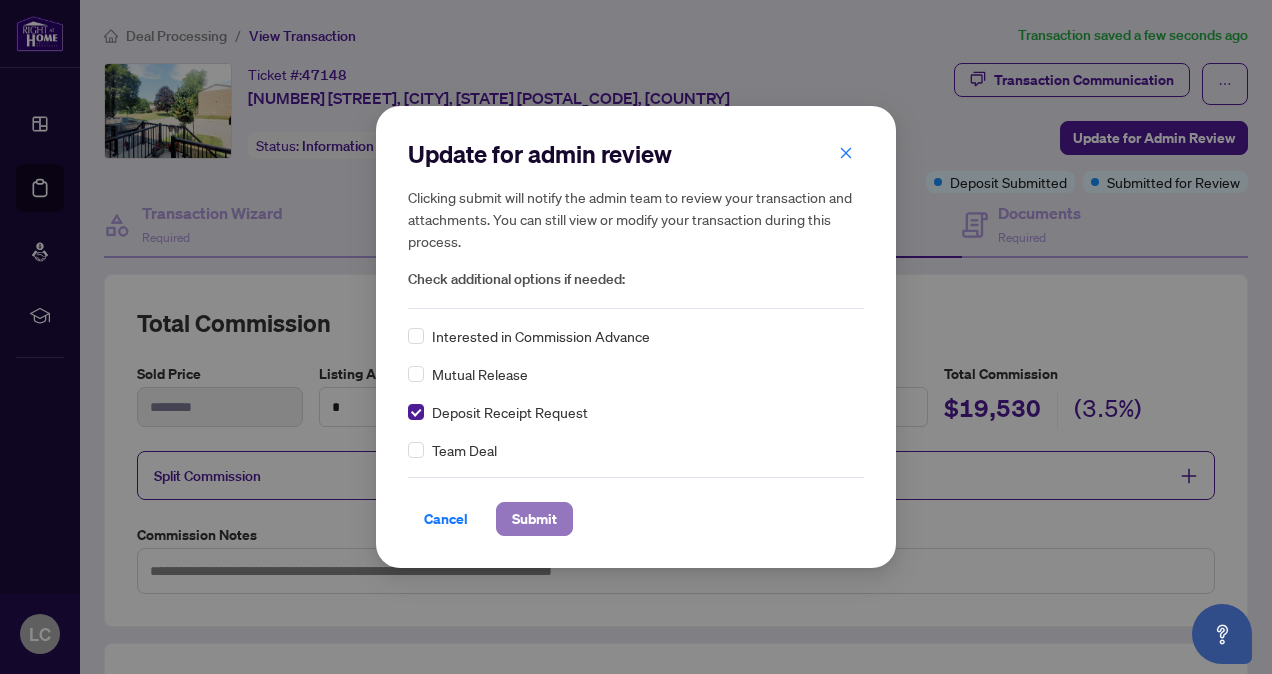 click on "Submit" at bounding box center (534, 519) 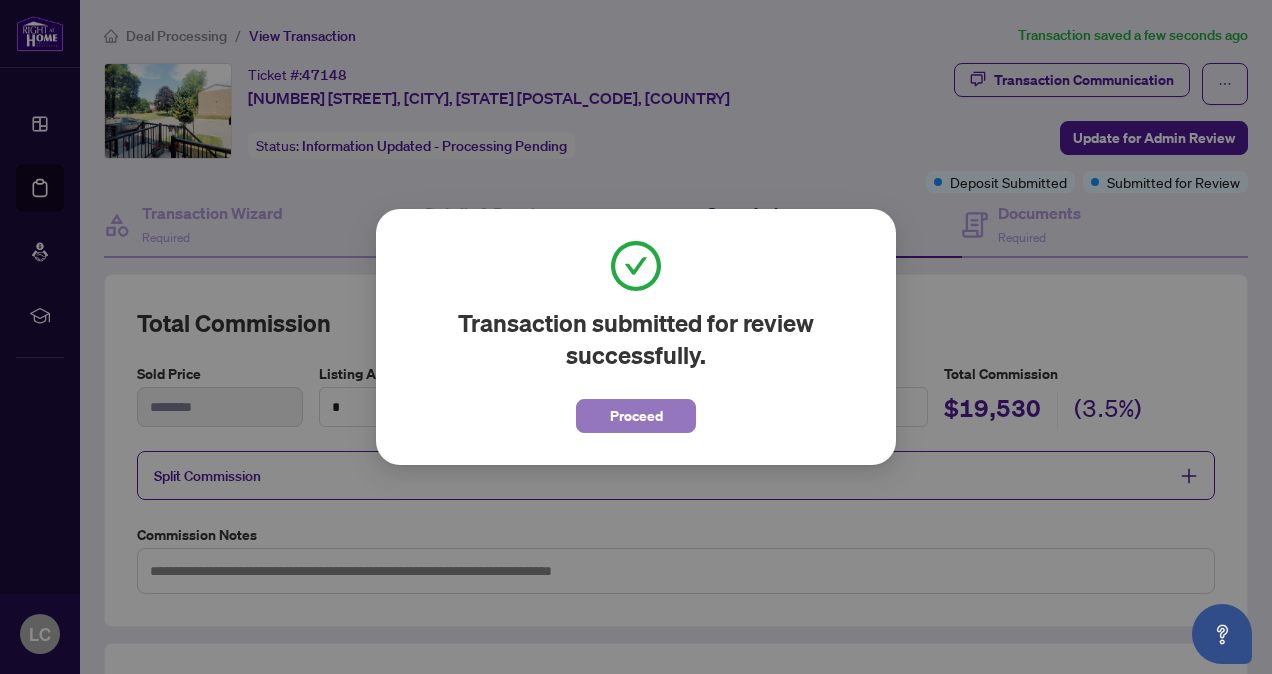 click on "Proceed" at bounding box center (636, 416) 